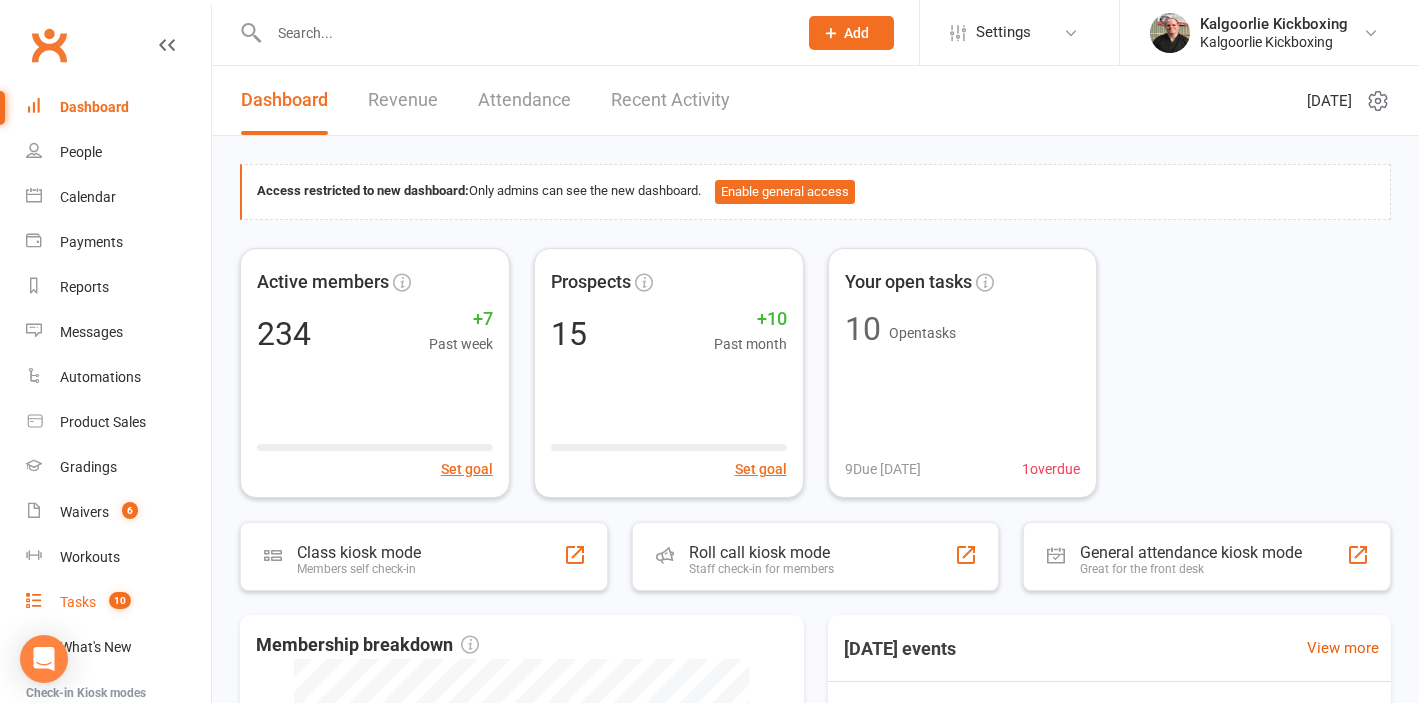 scroll, scrollTop: 0, scrollLeft: 0, axis: both 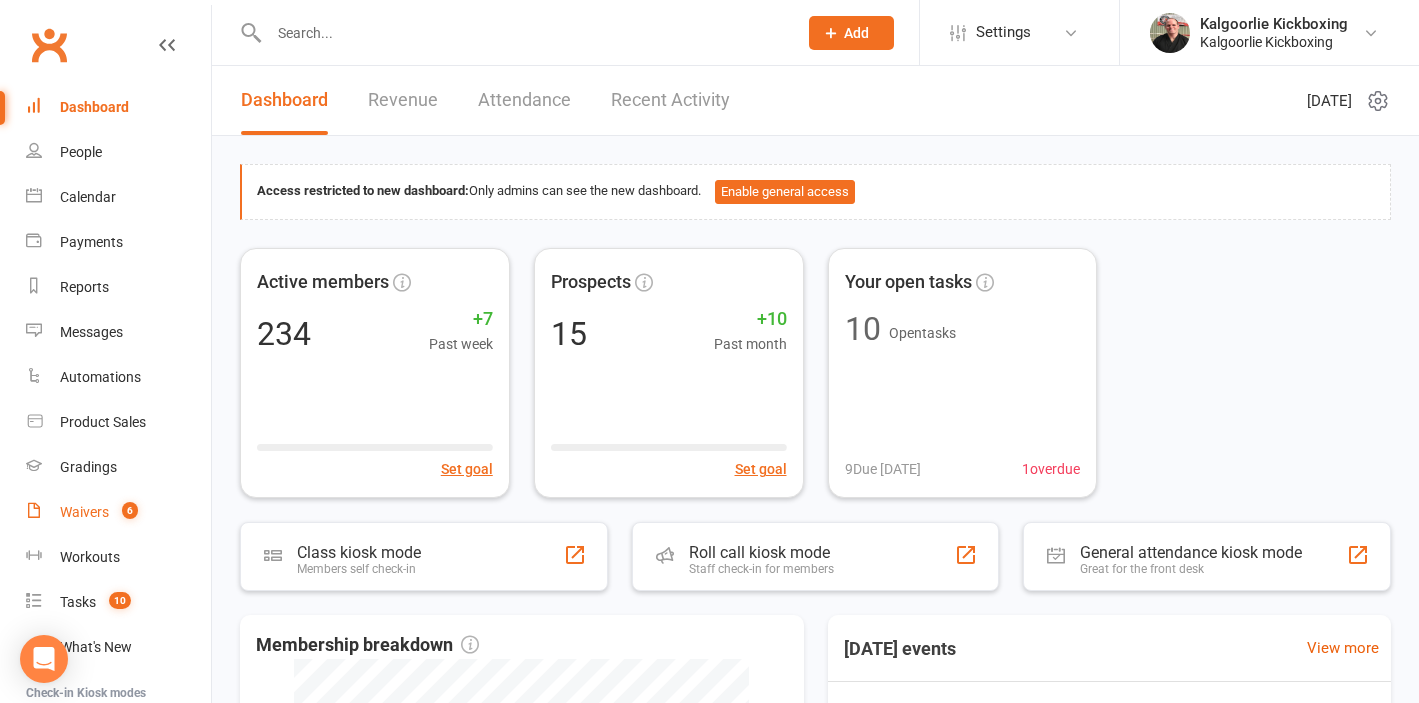click on "Waivers   6" at bounding box center (118, 512) 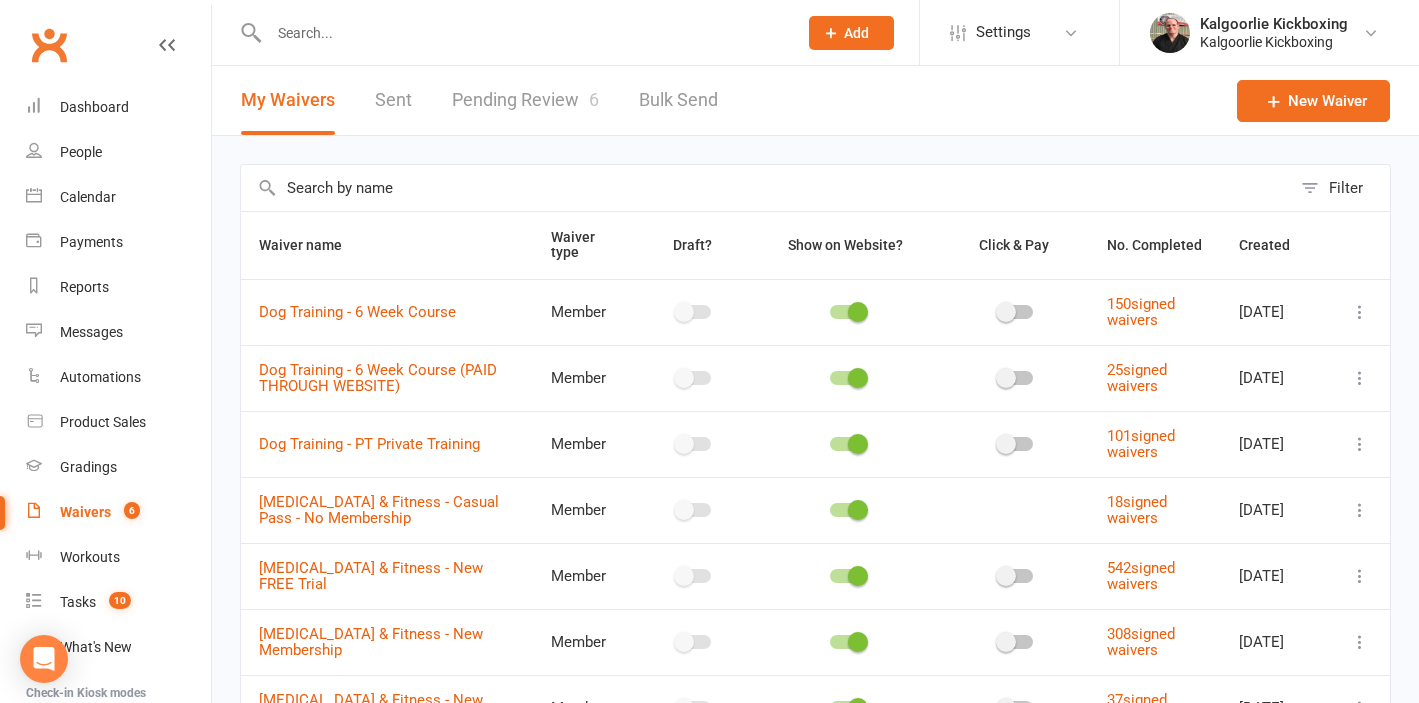 click on "Pending Review 6" at bounding box center (525, 100) 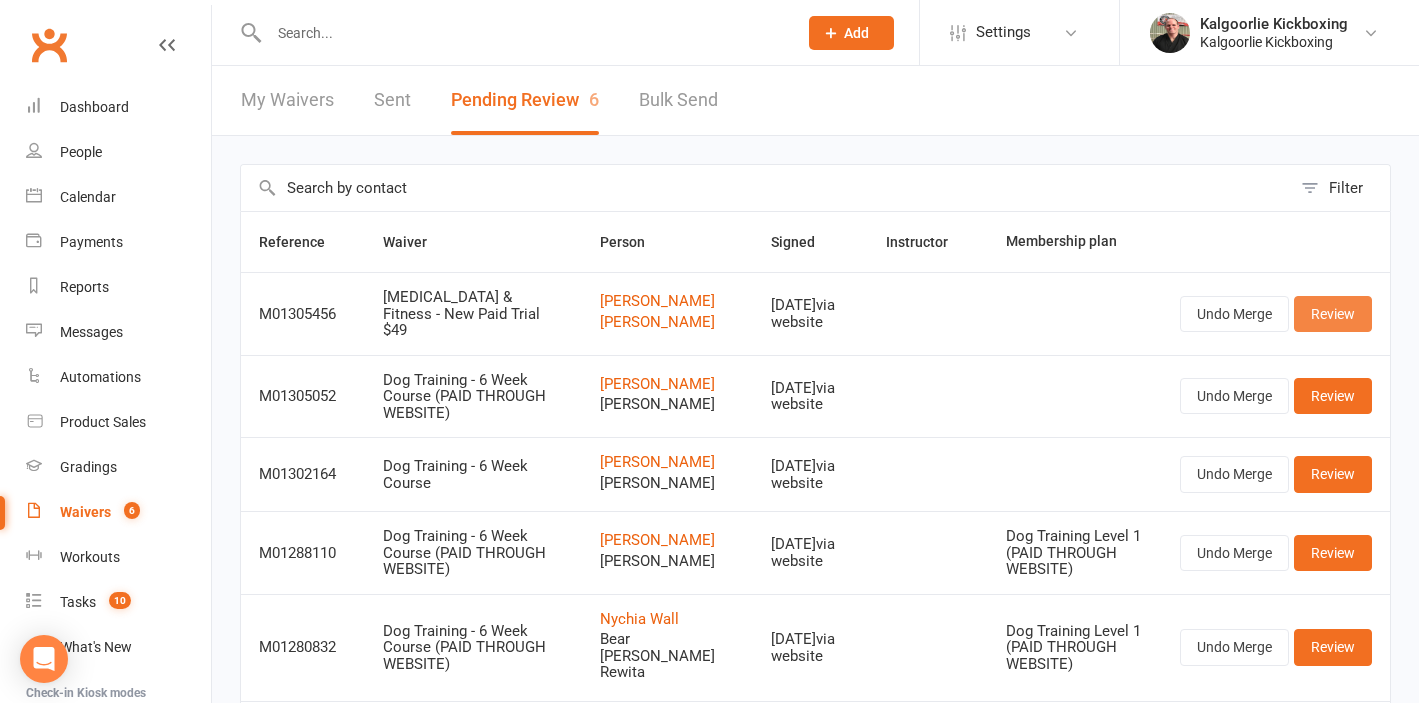 click on "Review" at bounding box center (1333, 314) 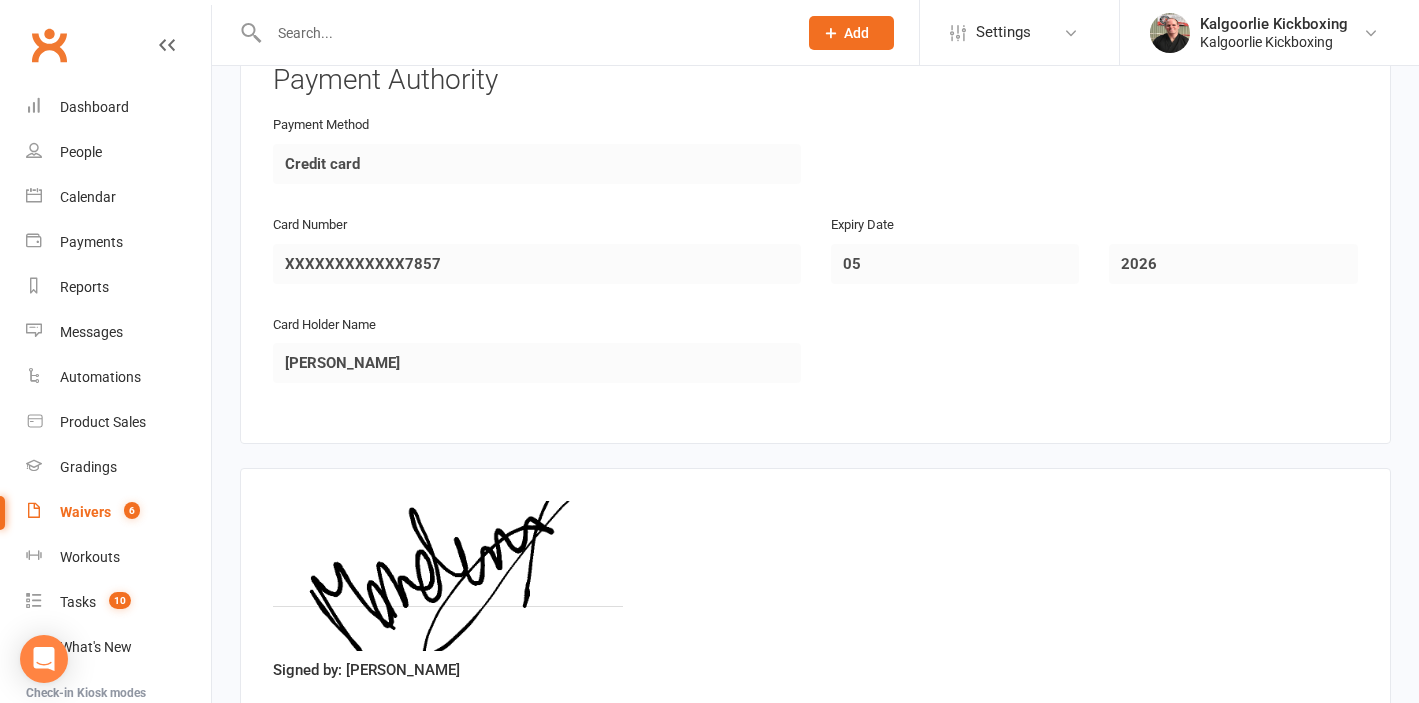 scroll, scrollTop: 3149, scrollLeft: 0, axis: vertical 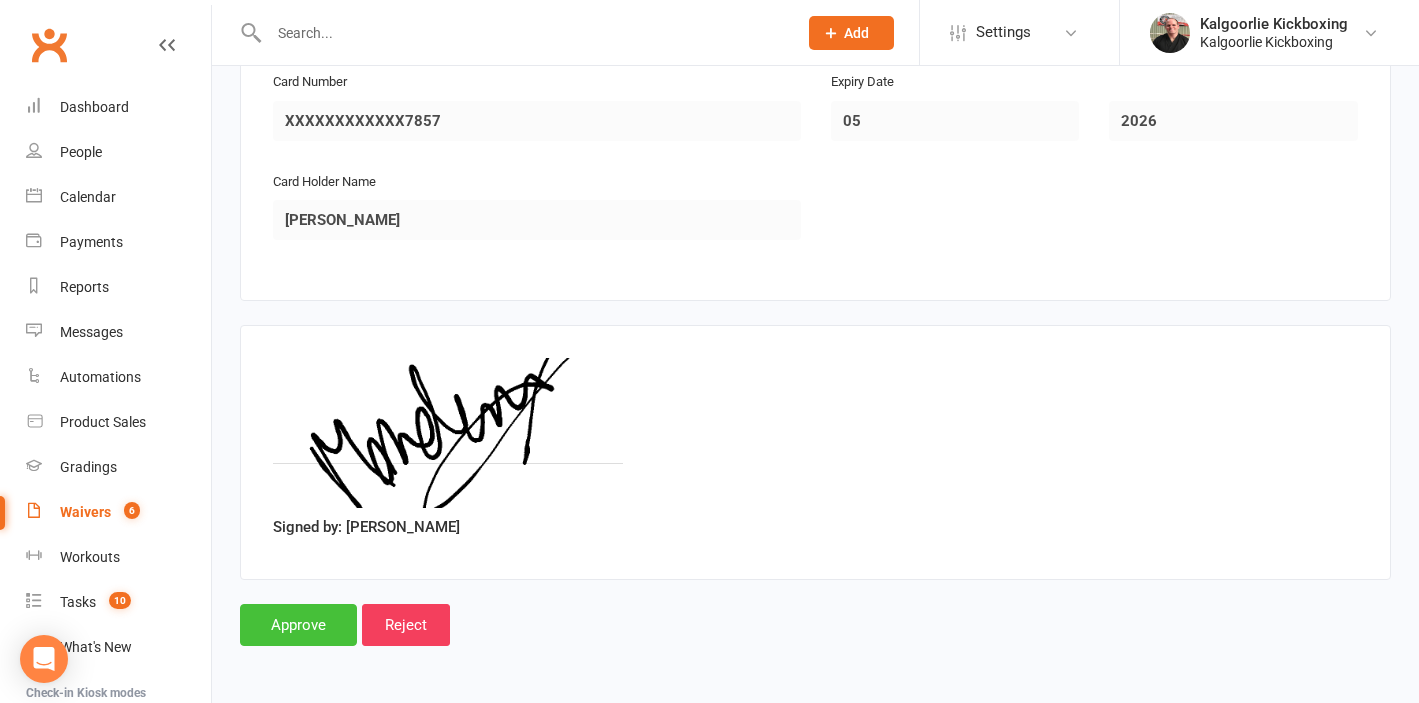 click on "Approve" at bounding box center [298, 625] 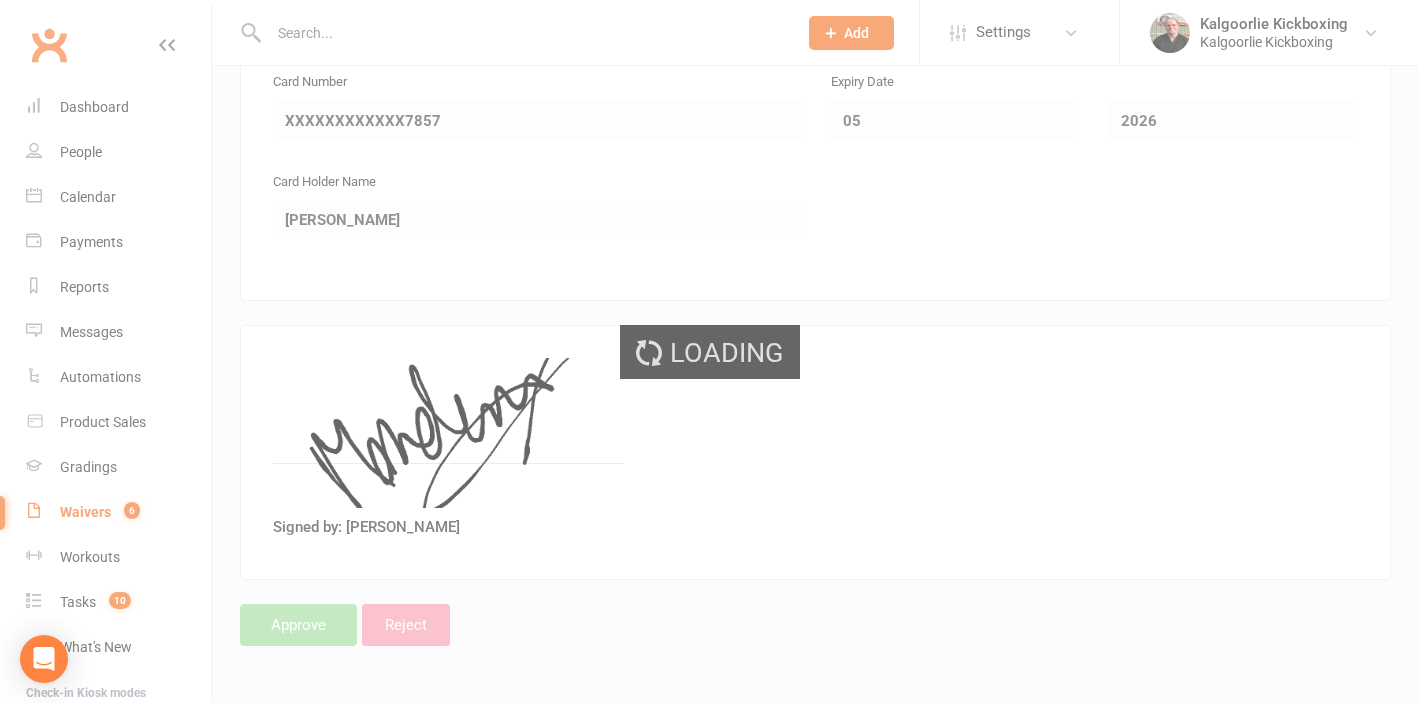 scroll, scrollTop: 2825, scrollLeft: 0, axis: vertical 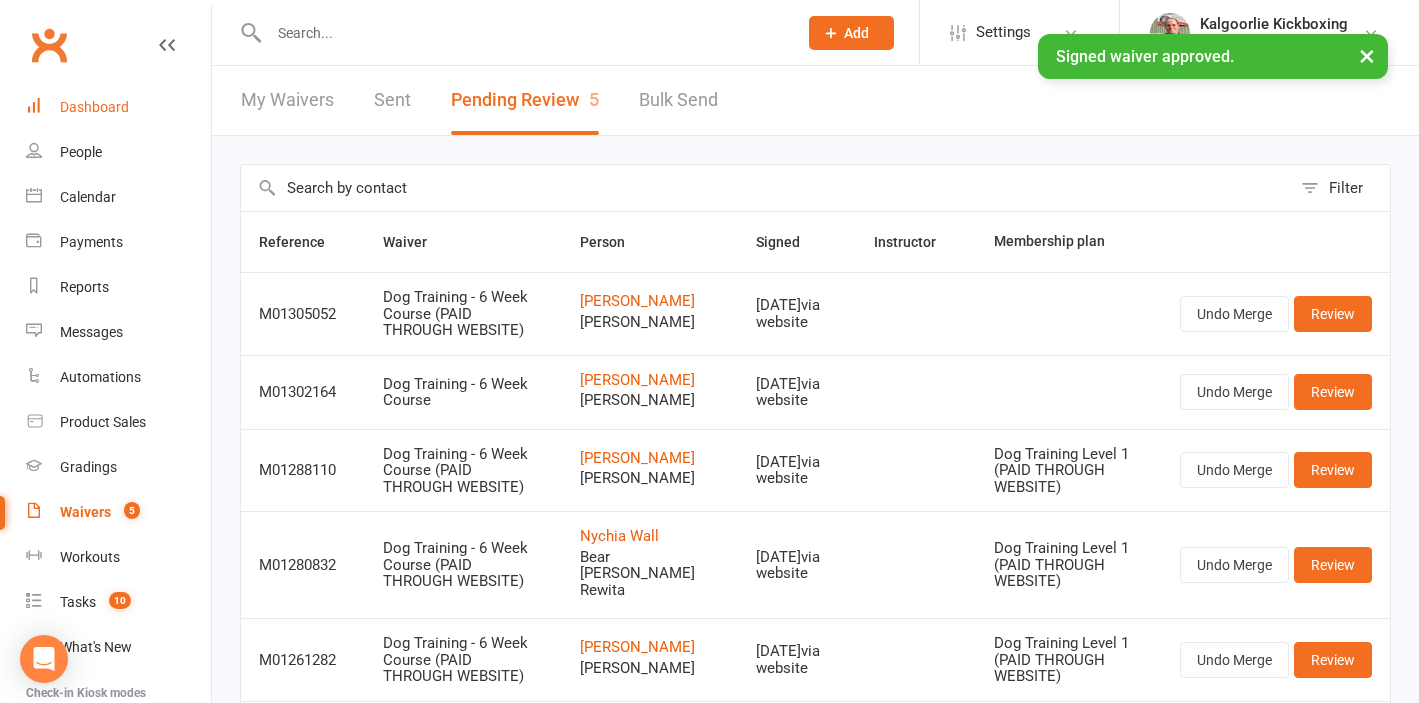 click on "Dashboard" at bounding box center [118, 107] 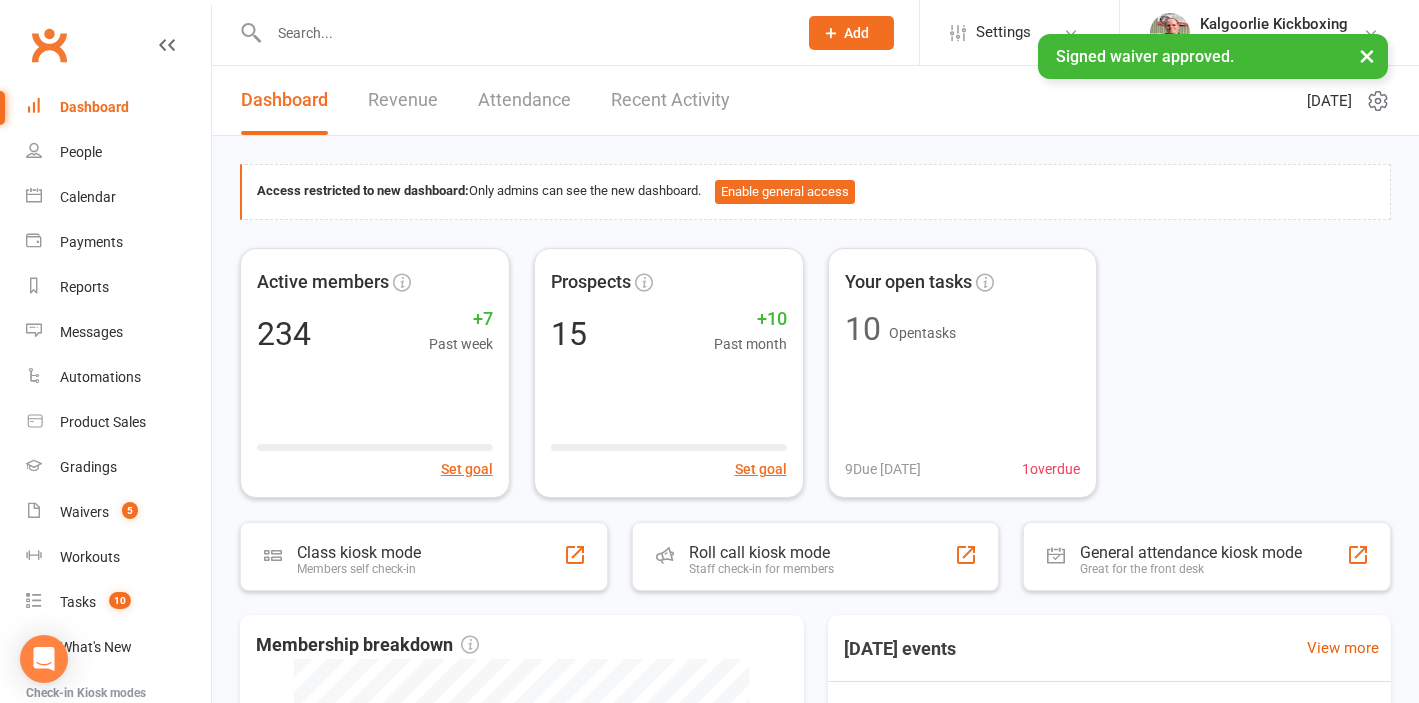 click on "Recent Activity" at bounding box center [670, 100] 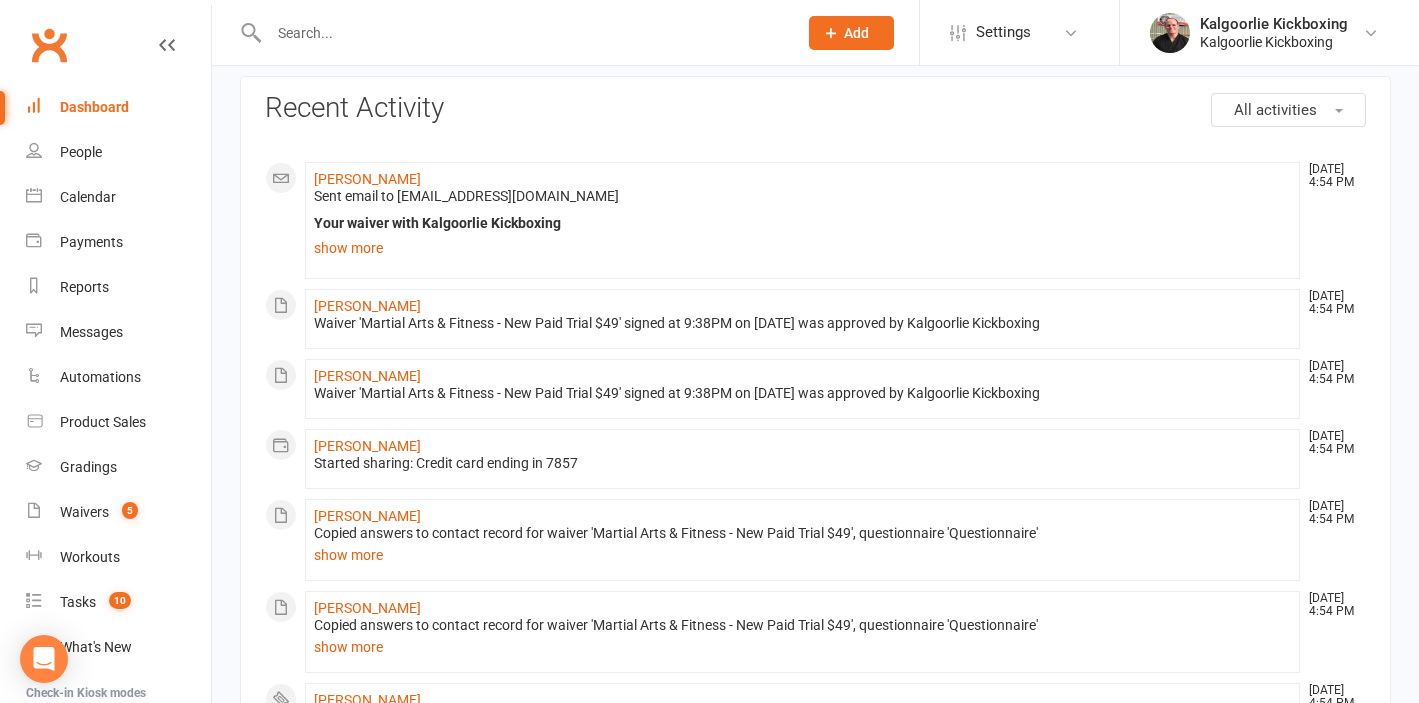 scroll, scrollTop: 89, scrollLeft: 0, axis: vertical 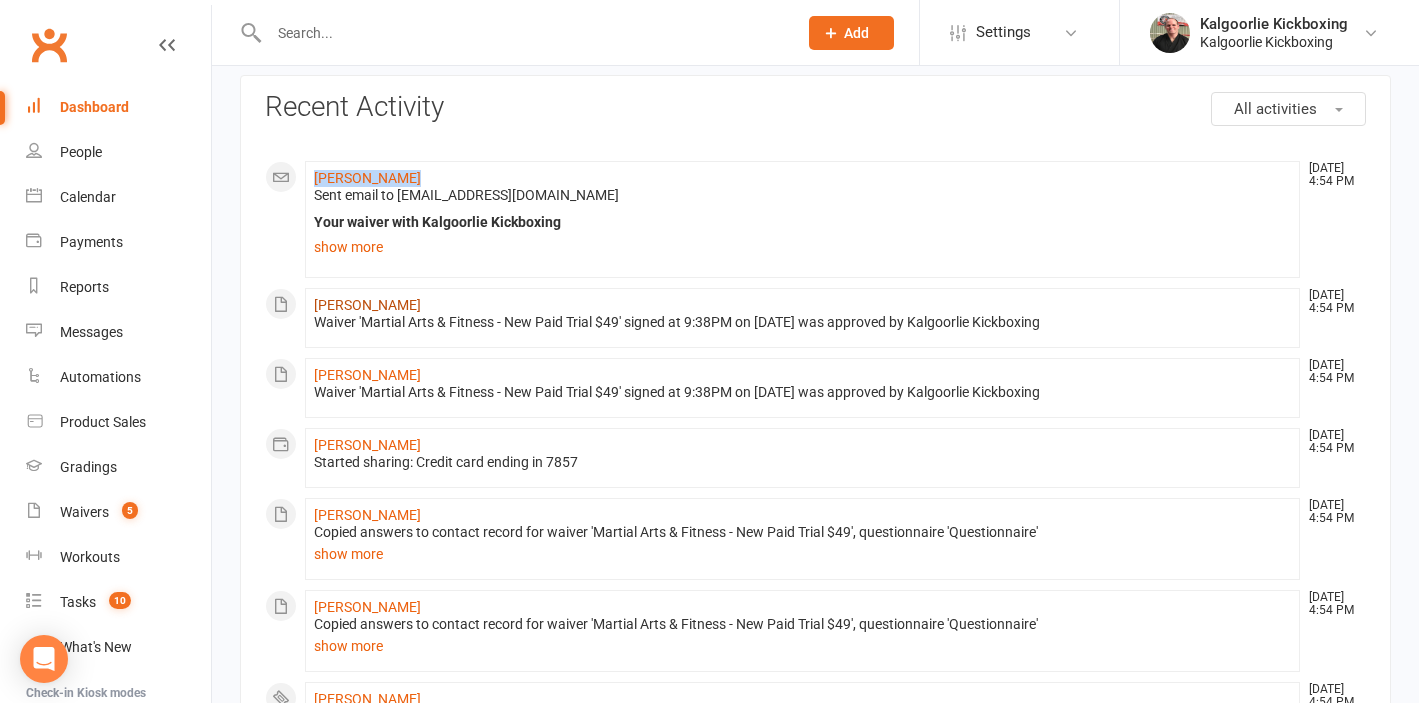 click on "[PERSON_NAME]" at bounding box center (367, 305) 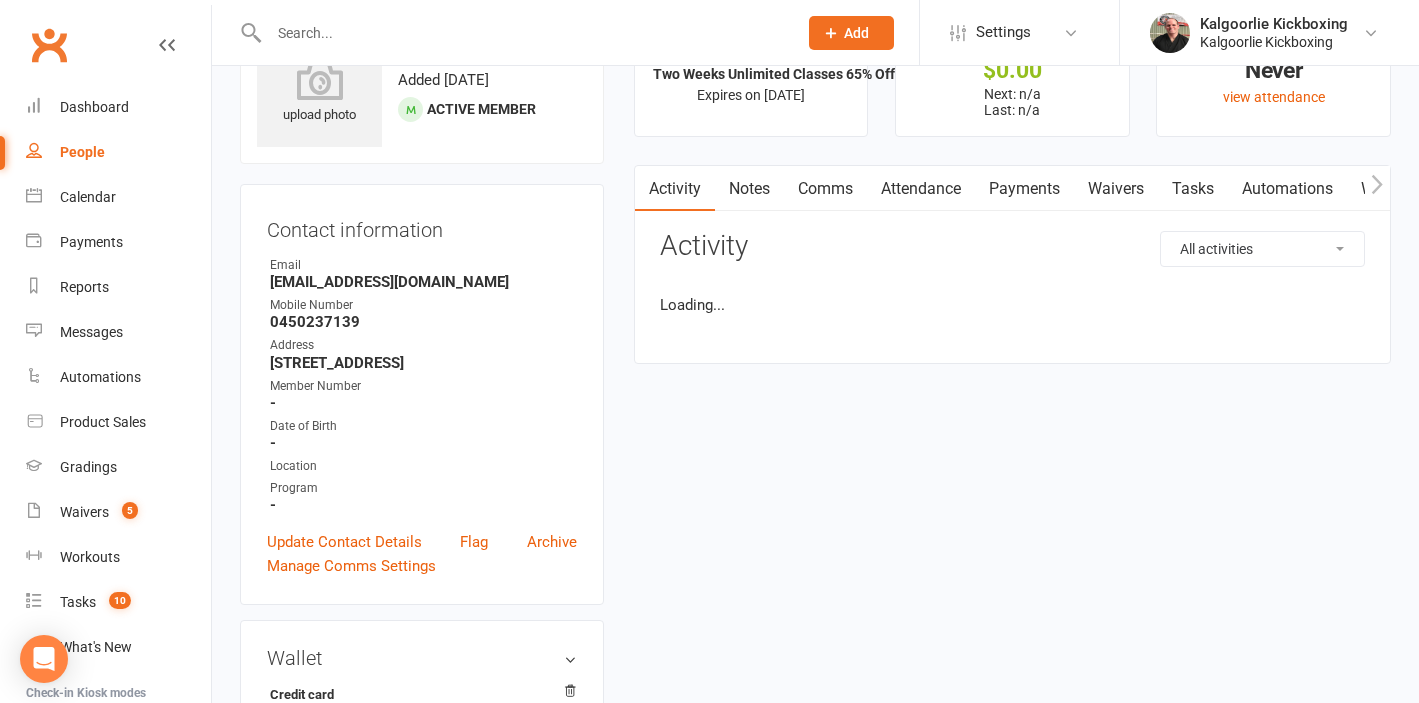 scroll, scrollTop: 0, scrollLeft: 0, axis: both 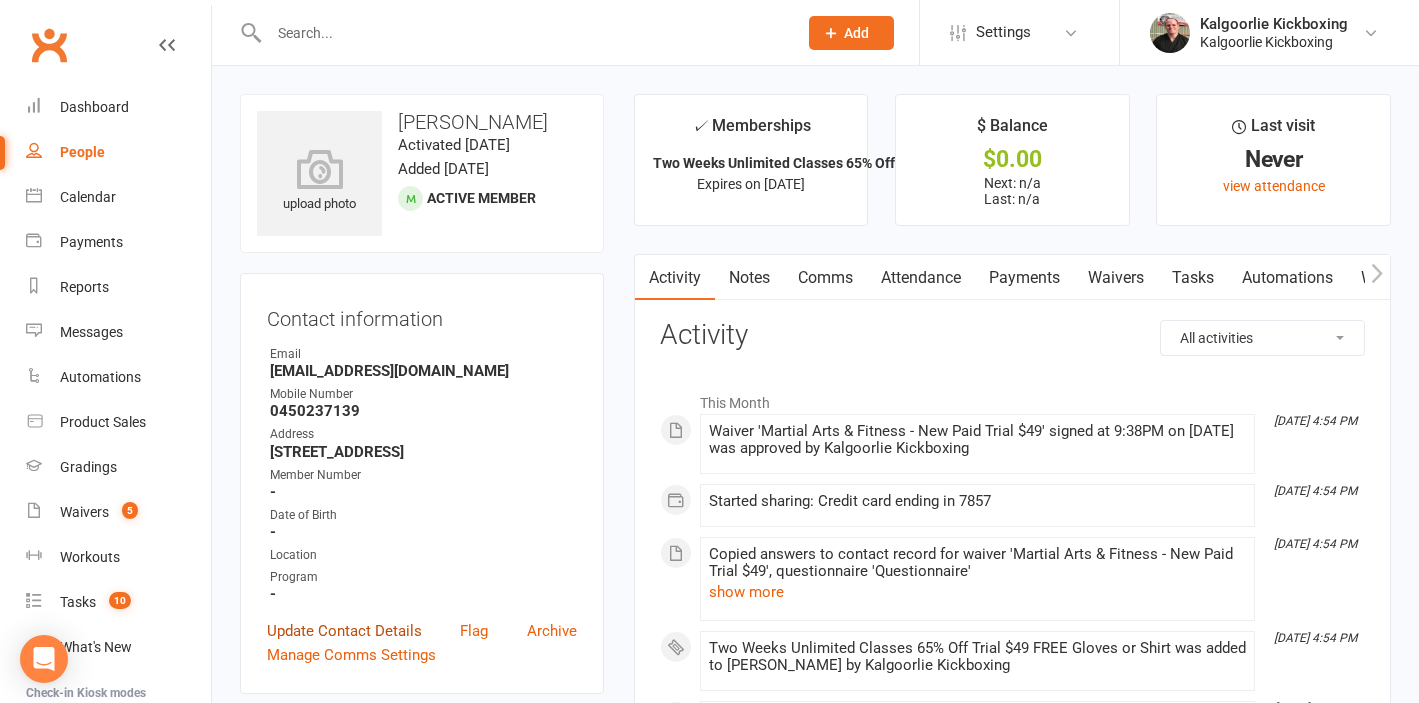 click on "Update Contact Details" at bounding box center (344, 631) 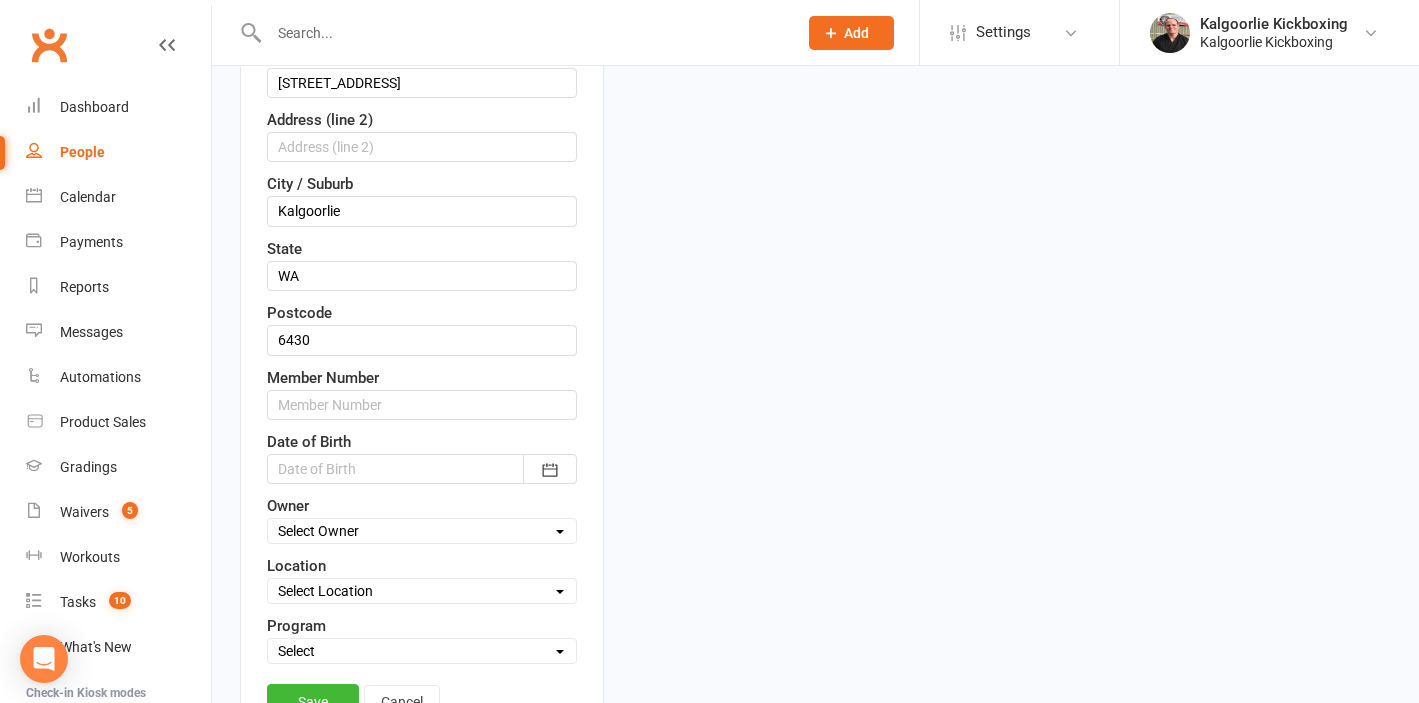 scroll, scrollTop: 545, scrollLeft: 0, axis: vertical 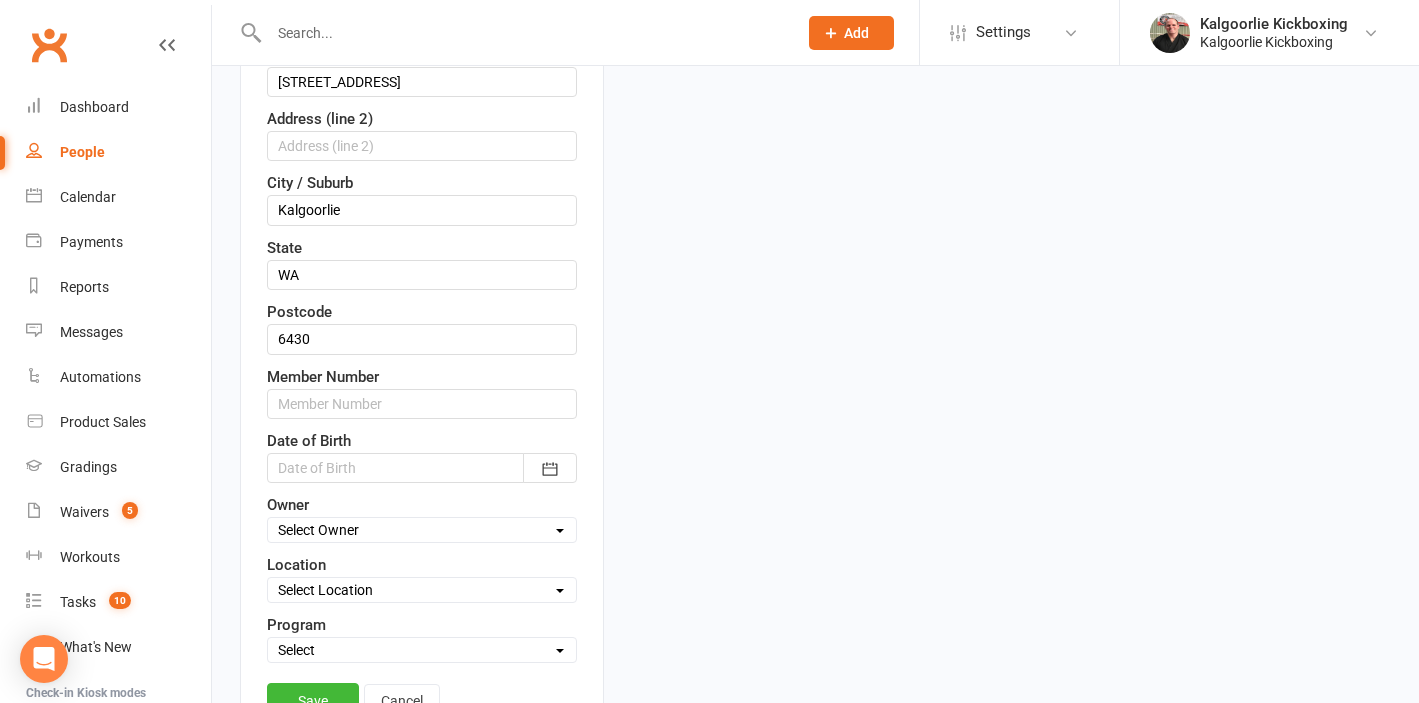 click on "Select Owner Kalgoorlie Kickboxing [PERSON_NAME] Wazanna [PERSON_NAME]" at bounding box center (422, 530) 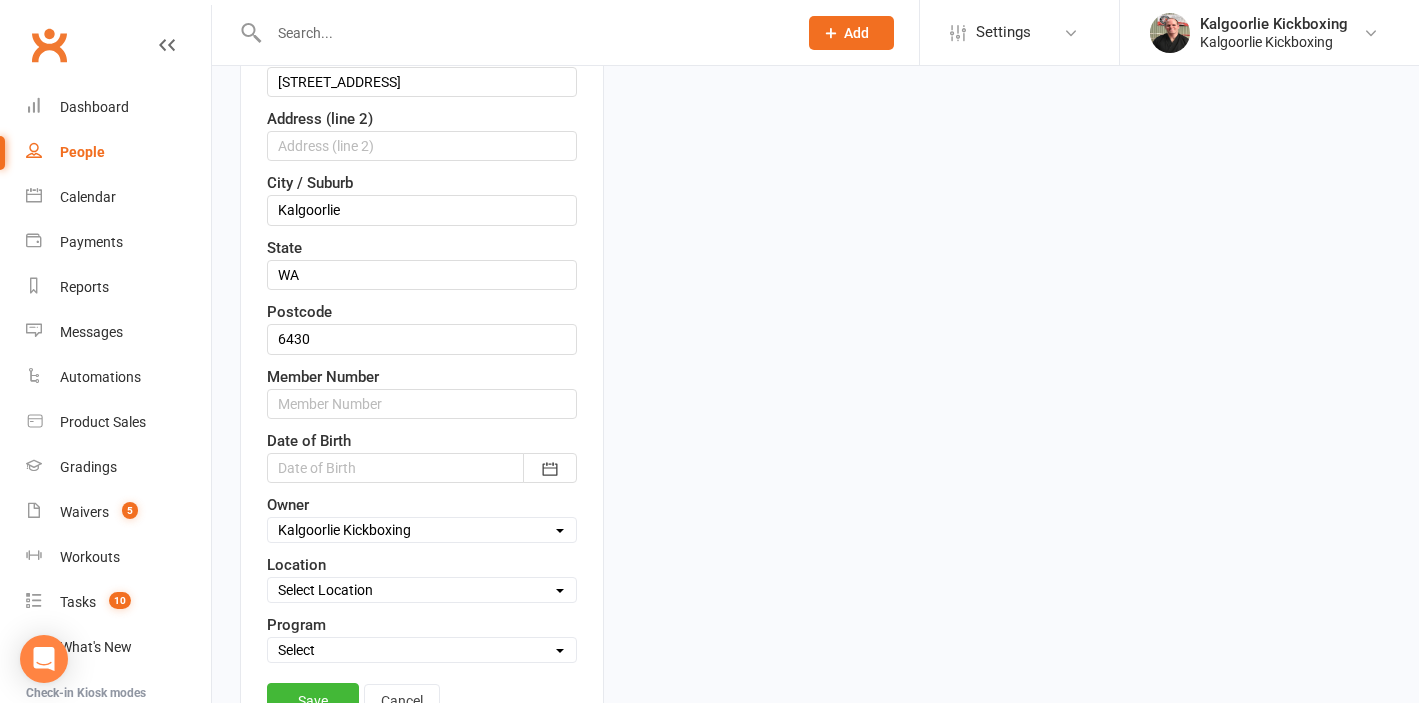 click on "Select Location 1) [GEOGRAPHIC_DATA], [STREET_ADDRESS]. [GEOGRAPHIC_DATA][PERSON_NAME], [GEOGRAPHIC_DATA][PERSON_NAME] DT3 [GEOGRAPHIC_DATA] ([GEOGRAPHIC_DATA]) [GEOGRAPHIC_DATA][PERSON_NAME] Clients Home KB1 [GEOGRAPHIC_DATA], [STREET_ADDRESS][PERSON_NAME] KB2 [GEOGRAPHIC_DATA], [STREET_ADDRESS][PERSON_NAME] Home [STREET_ADDRESS]" at bounding box center (422, 590) 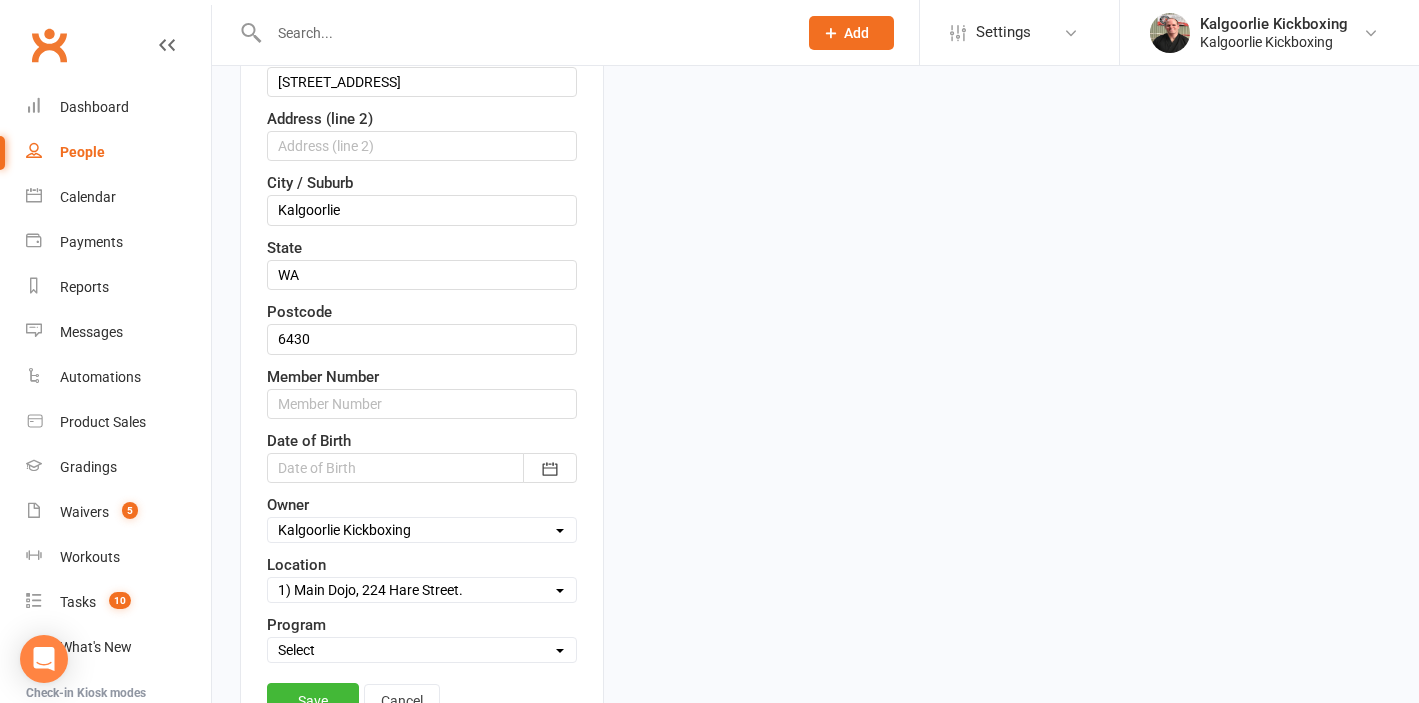 click on "Select [MEDICAL_DATA] and Fitness Dog Training" at bounding box center [422, 650] 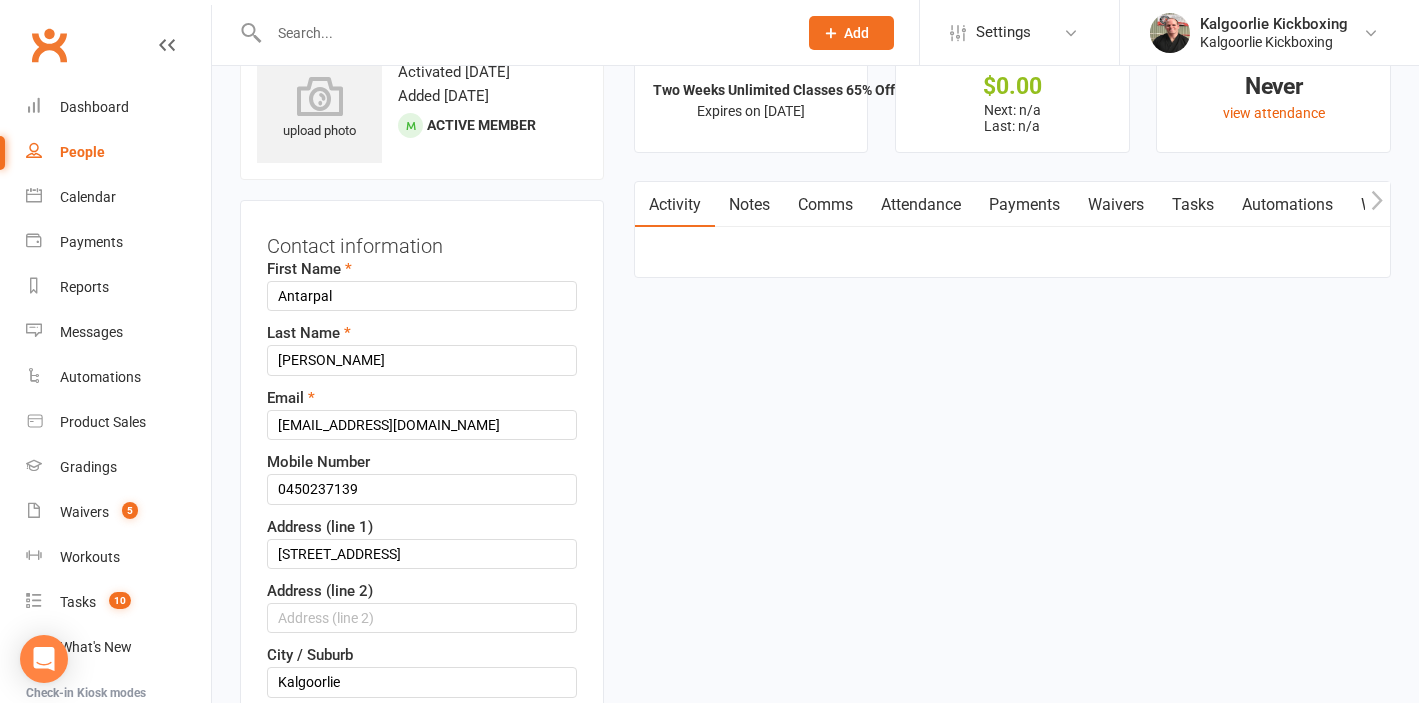 scroll, scrollTop: 0, scrollLeft: 0, axis: both 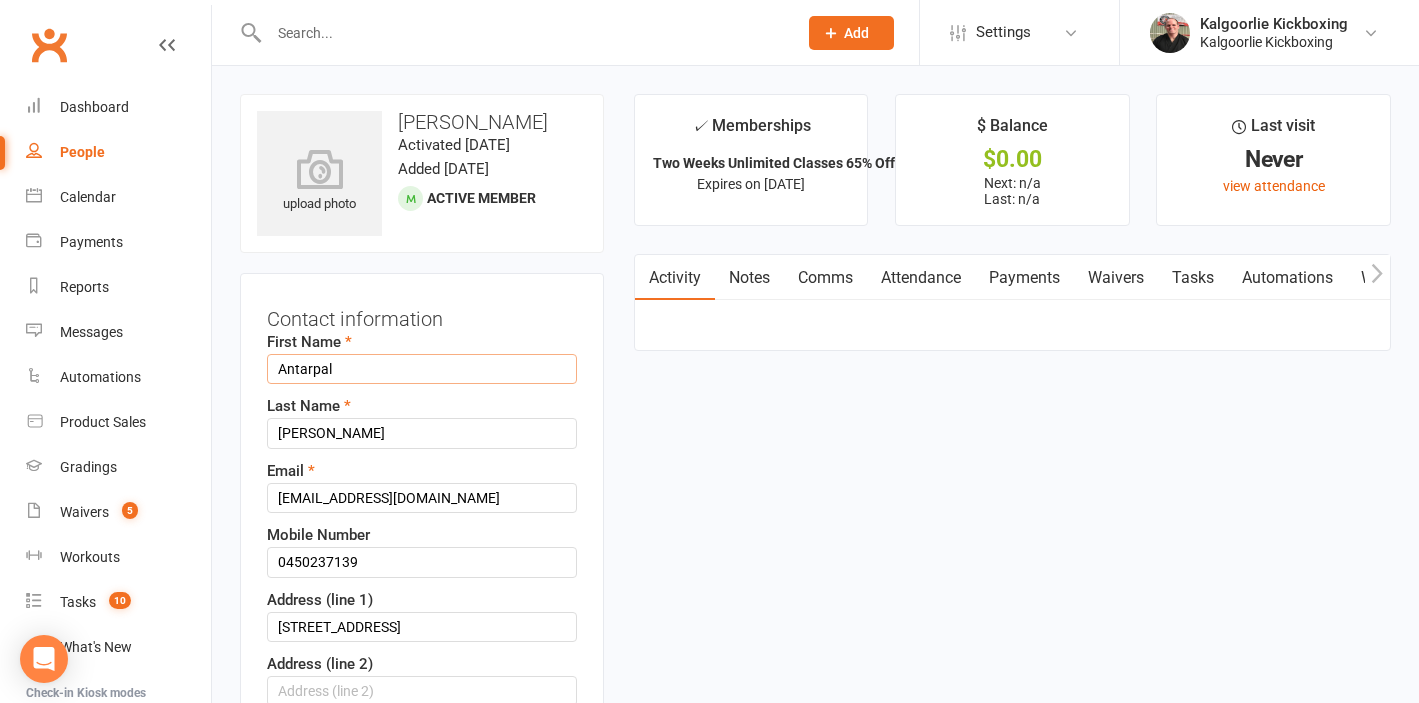click on "Antarpal" at bounding box center (422, 369) 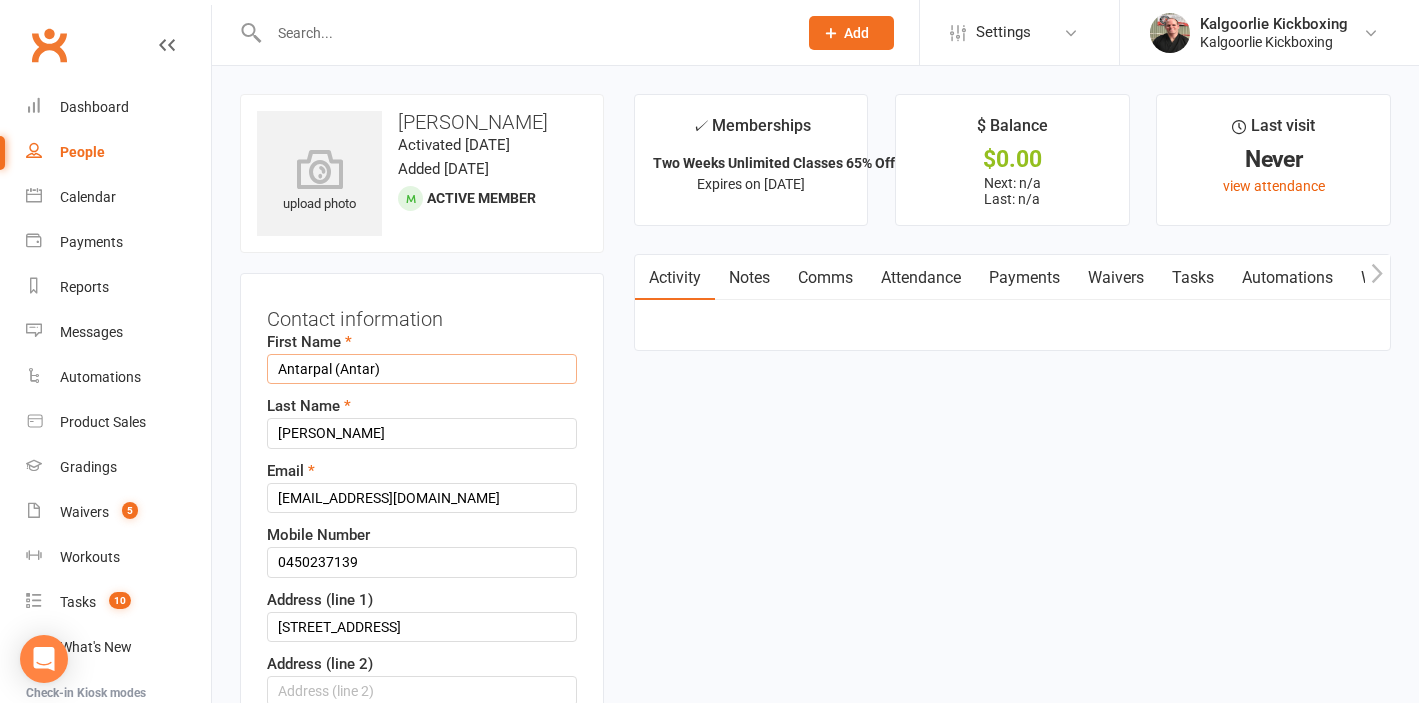 type on "Antarpal (Antar)" 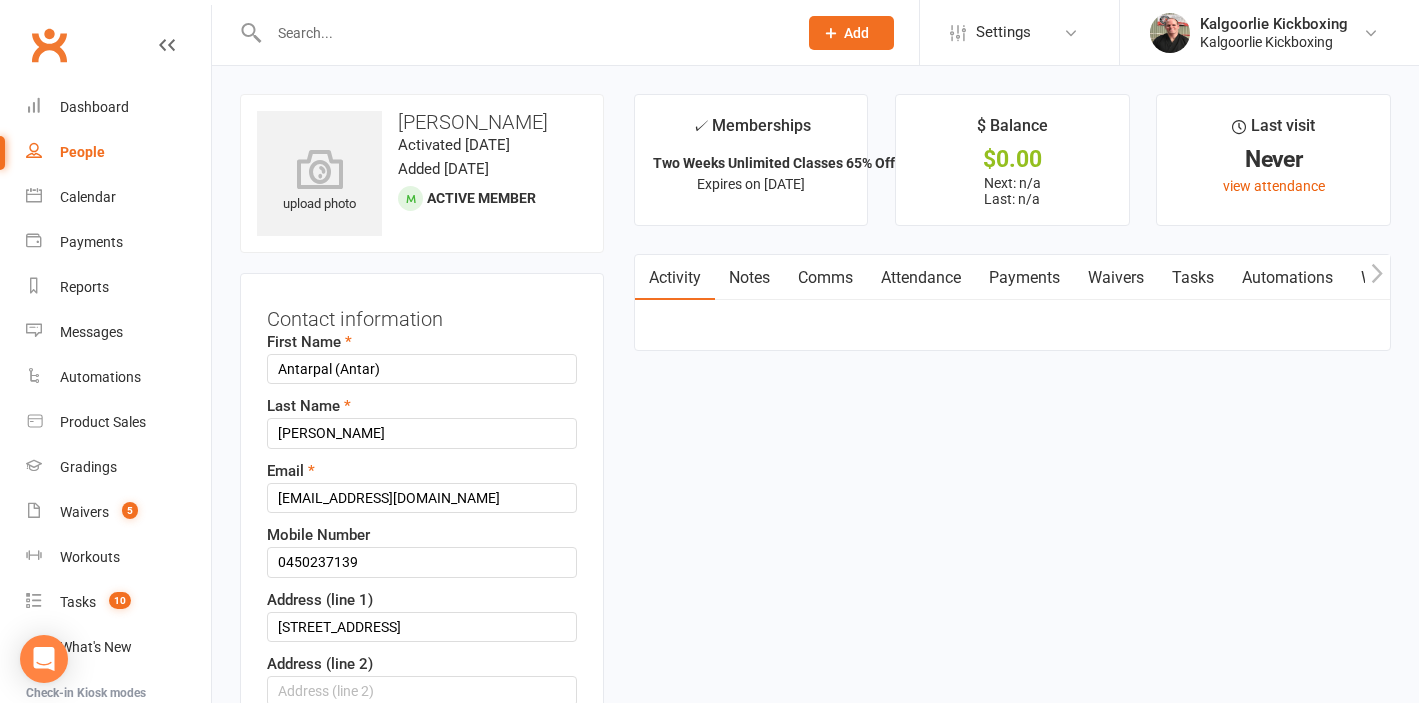 click on "Last Name  [PERSON_NAME]" at bounding box center (422, 421) 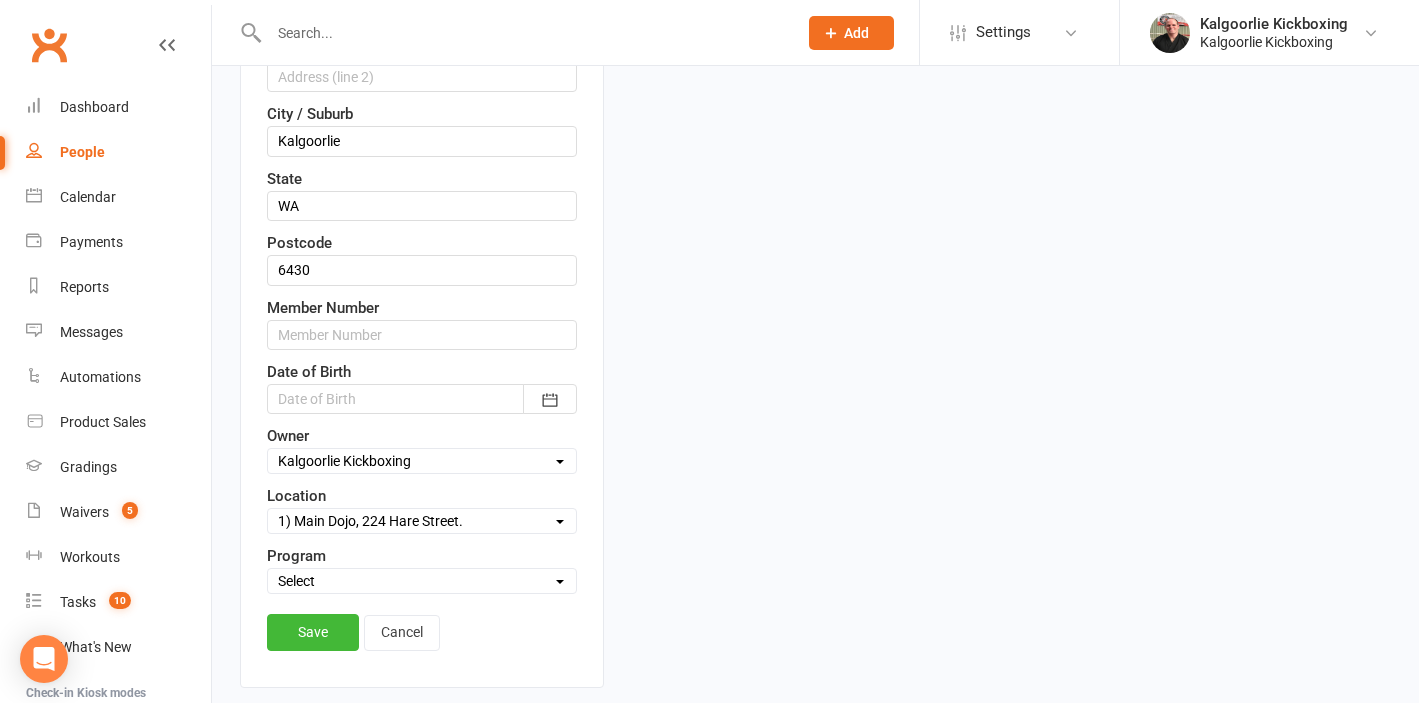 scroll, scrollTop: 613, scrollLeft: 0, axis: vertical 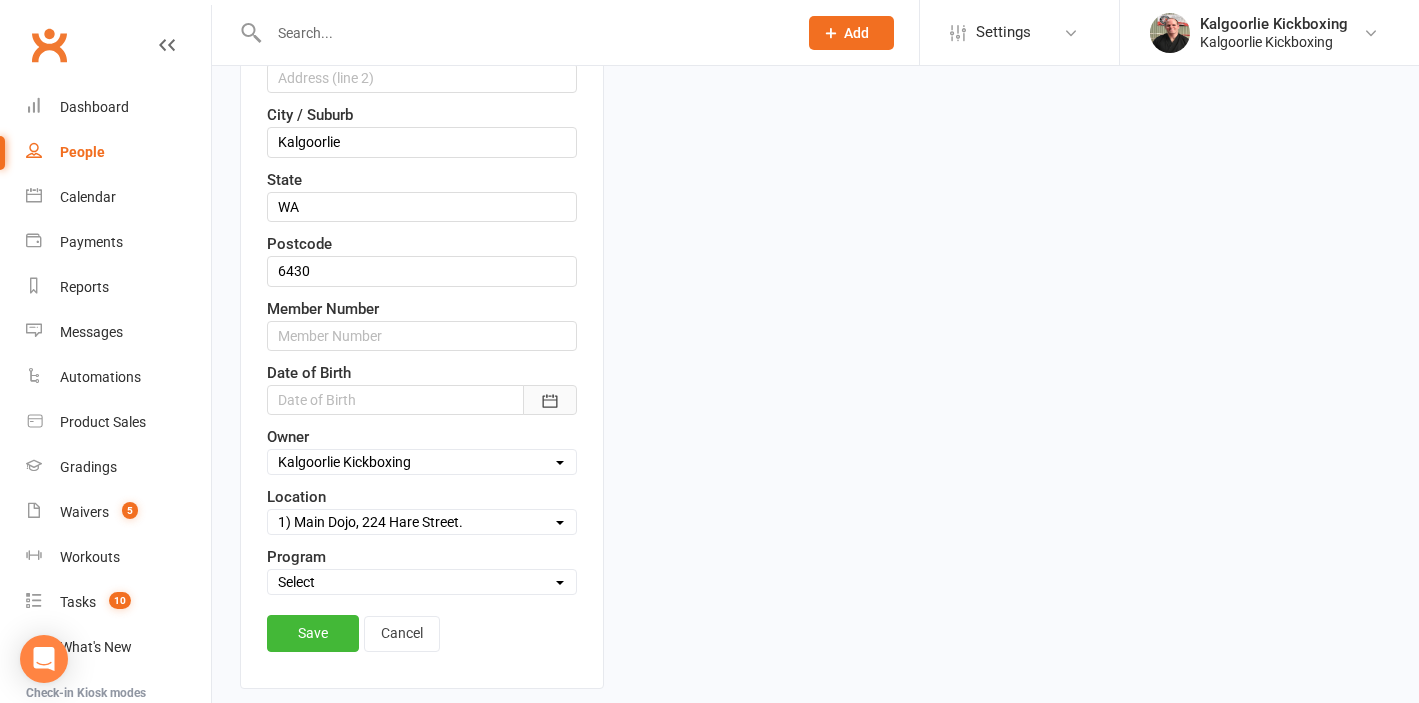 click 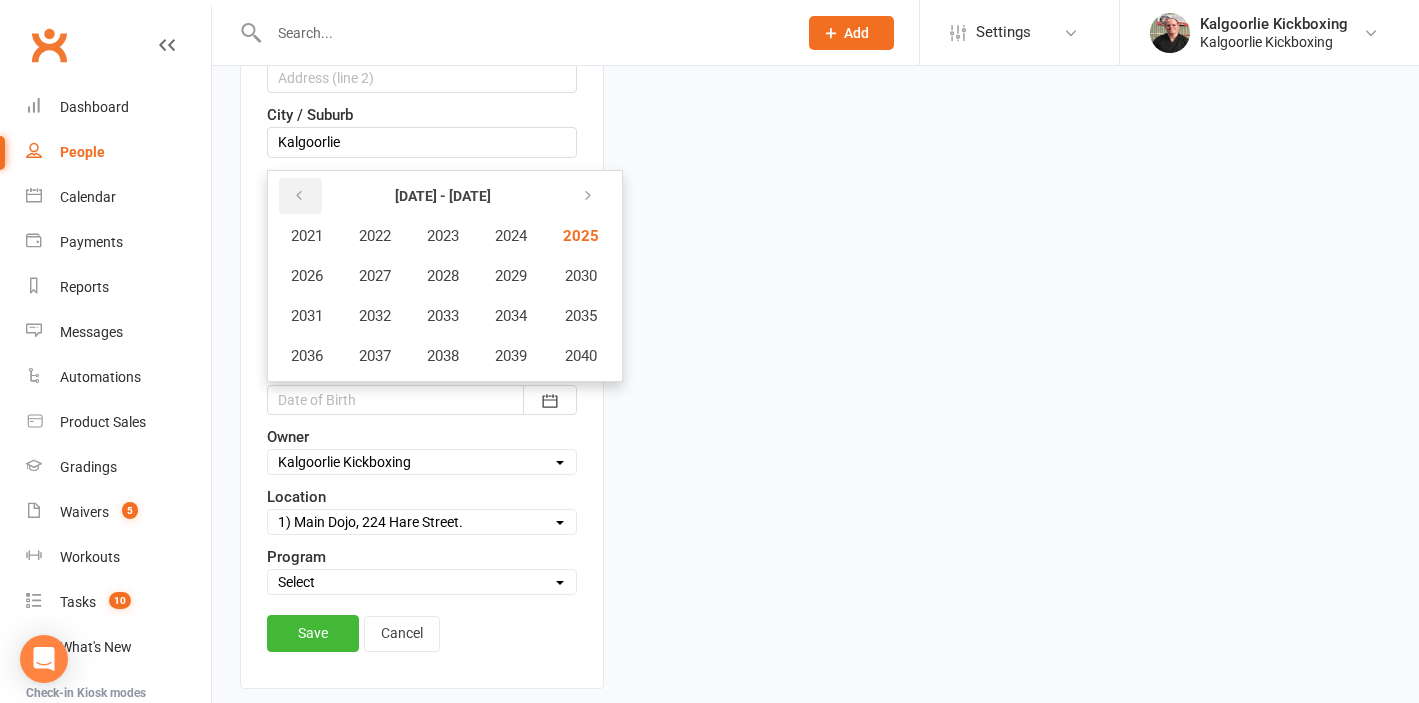 click at bounding box center (300, 196) 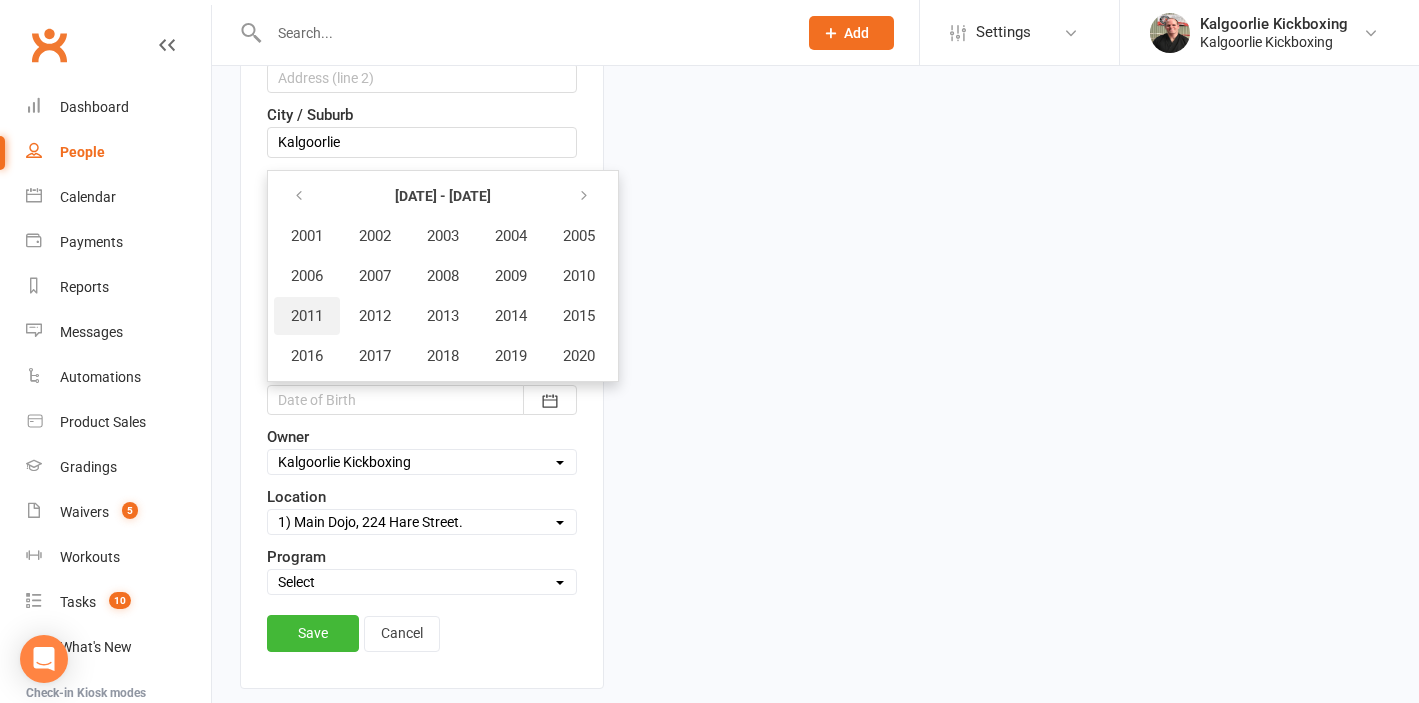 click on "2011" at bounding box center (307, 316) 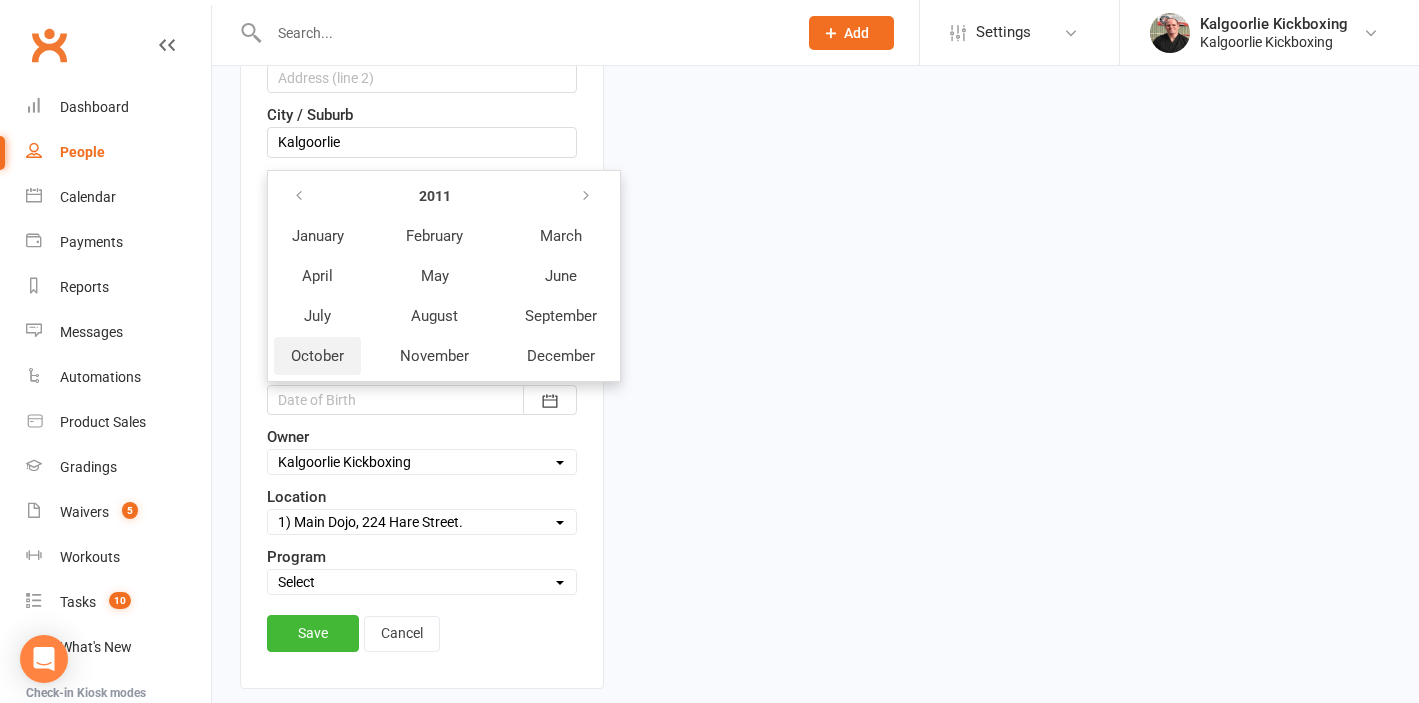 click on "October" at bounding box center (317, 356) 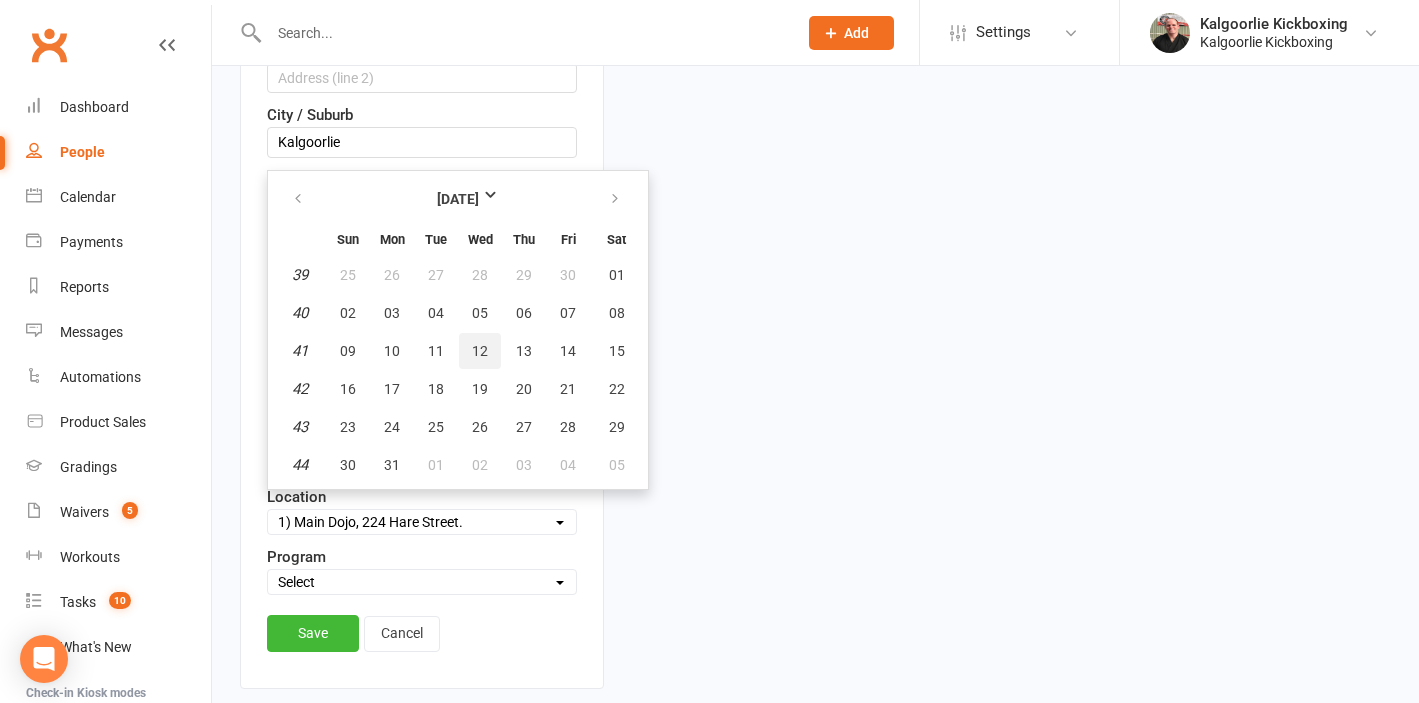 click on "12" at bounding box center (480, 351) 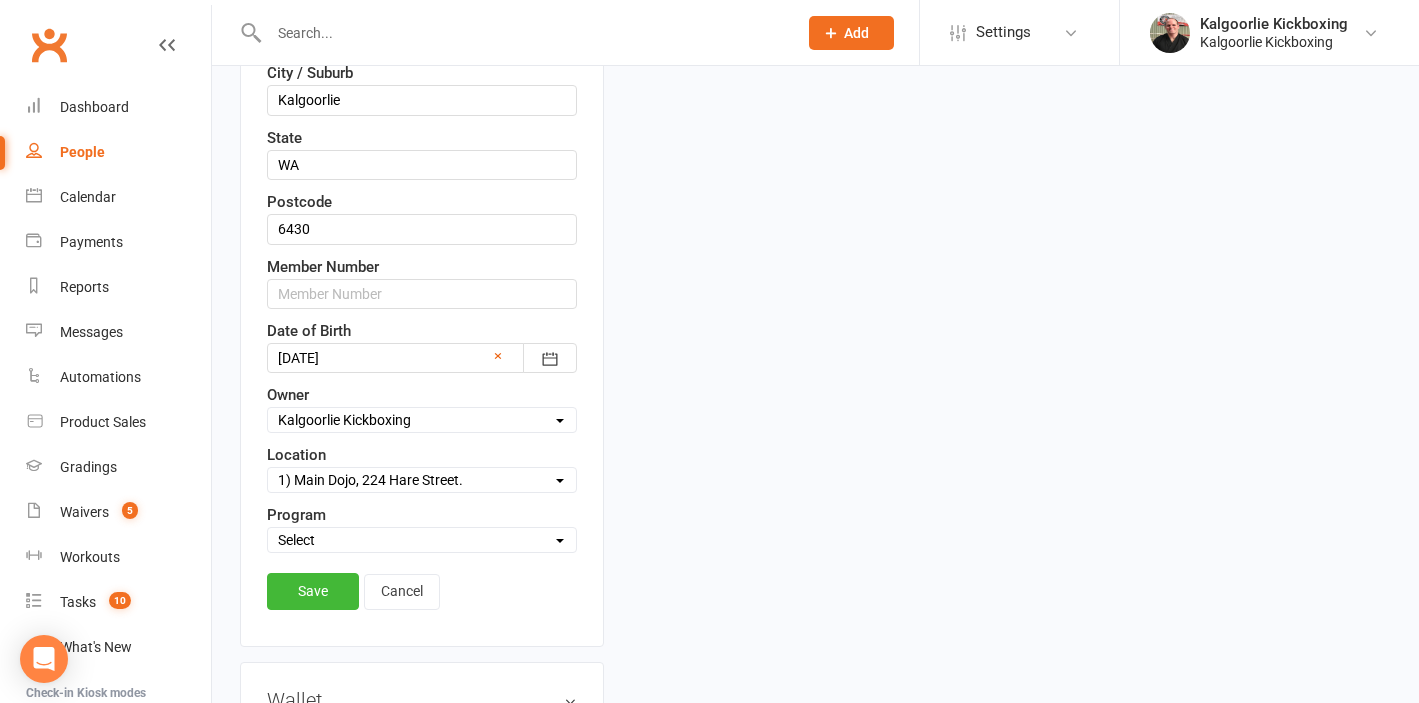 scroll, scrollTop: 660, scrollLeft: 0, axis: vertical 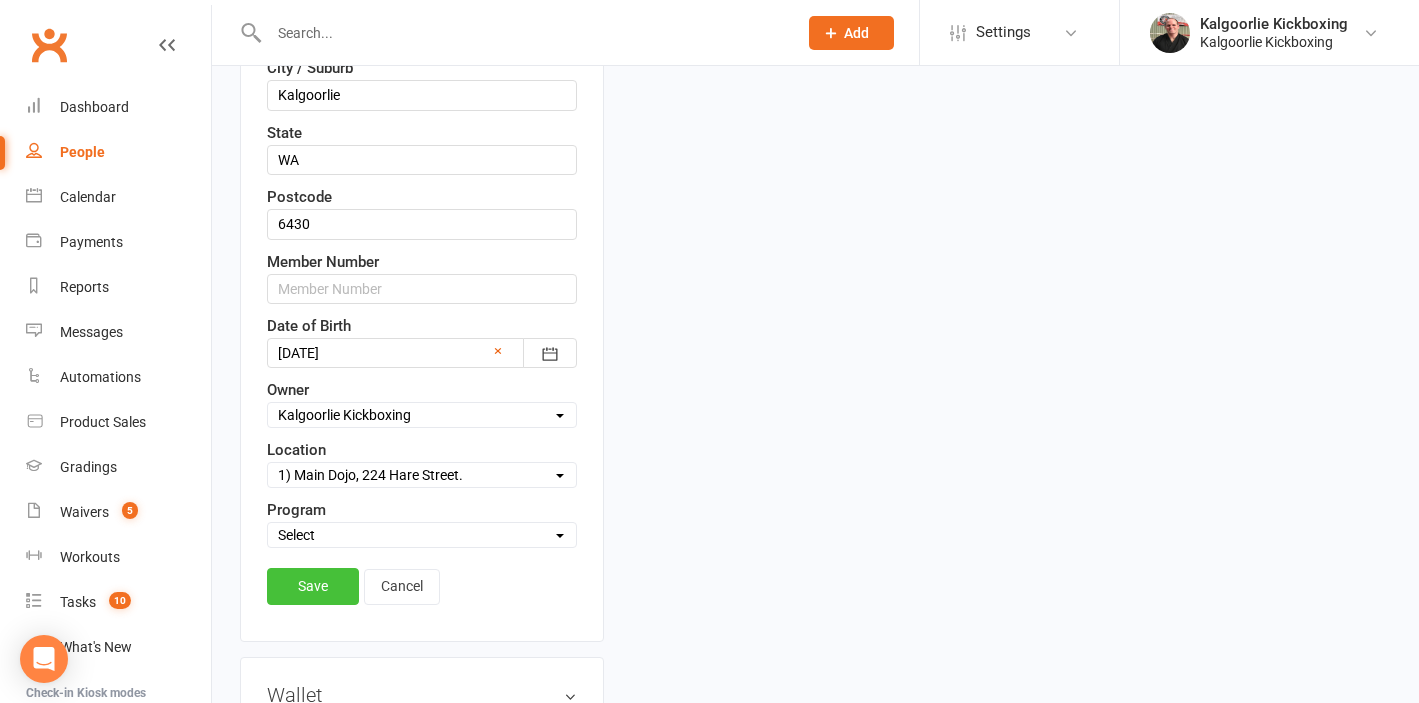 click on "Save" at bounding box center [313, 586] 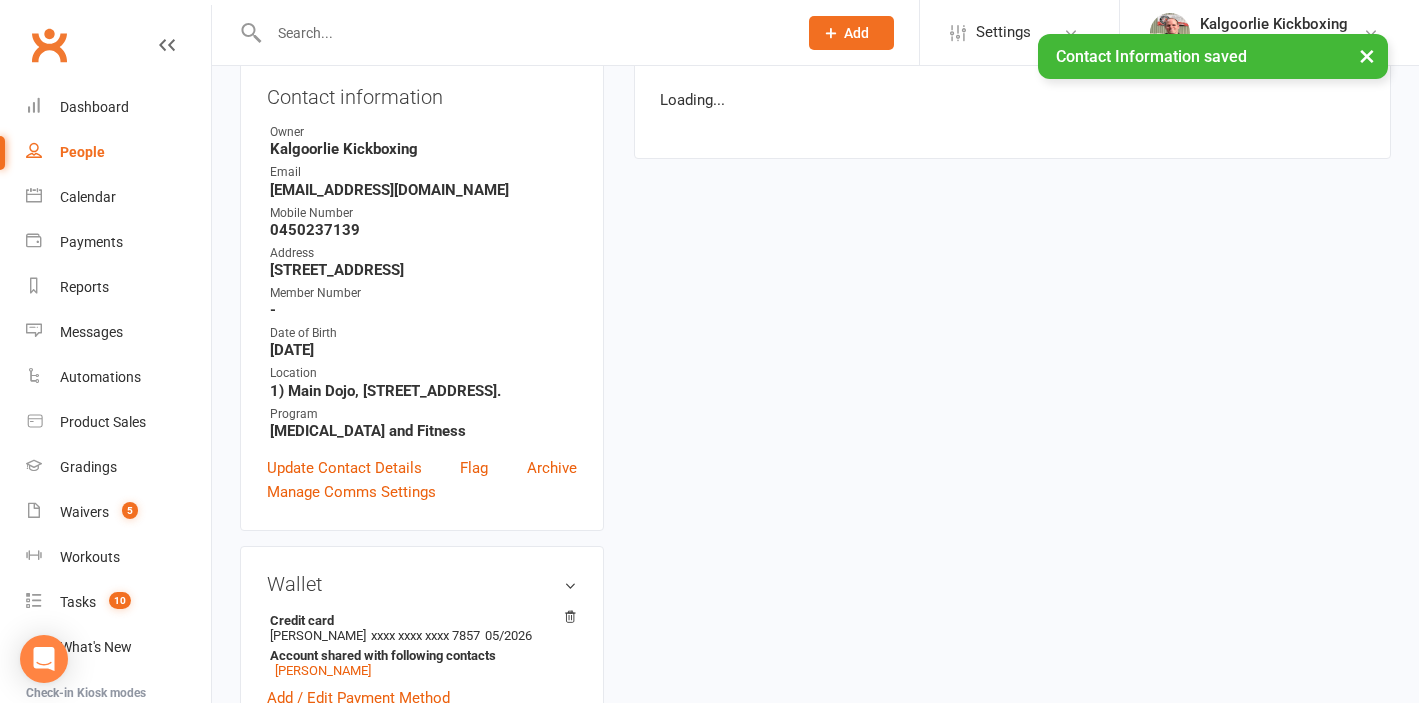 scroll, scrollTop: 0, scrollLeft: 0, axis: both 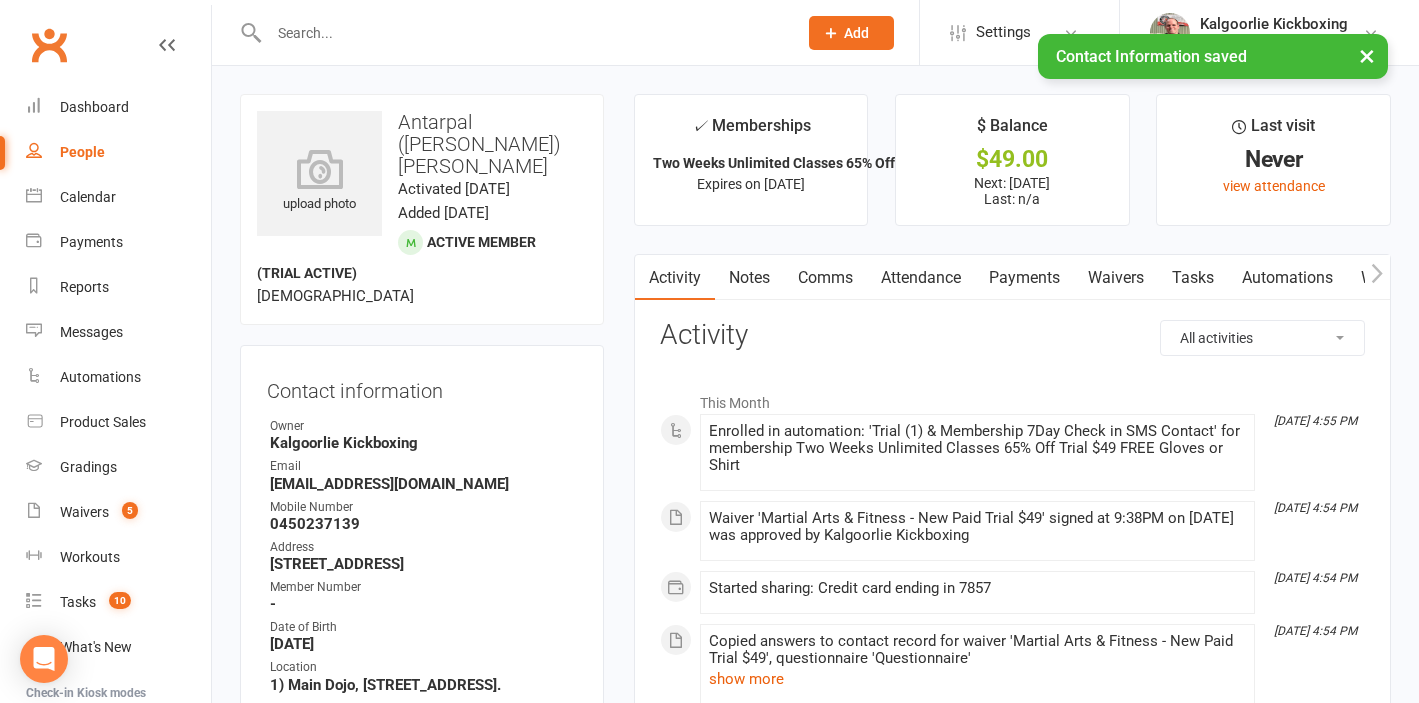 click on "Attendance" at bounding box center [921, 278] 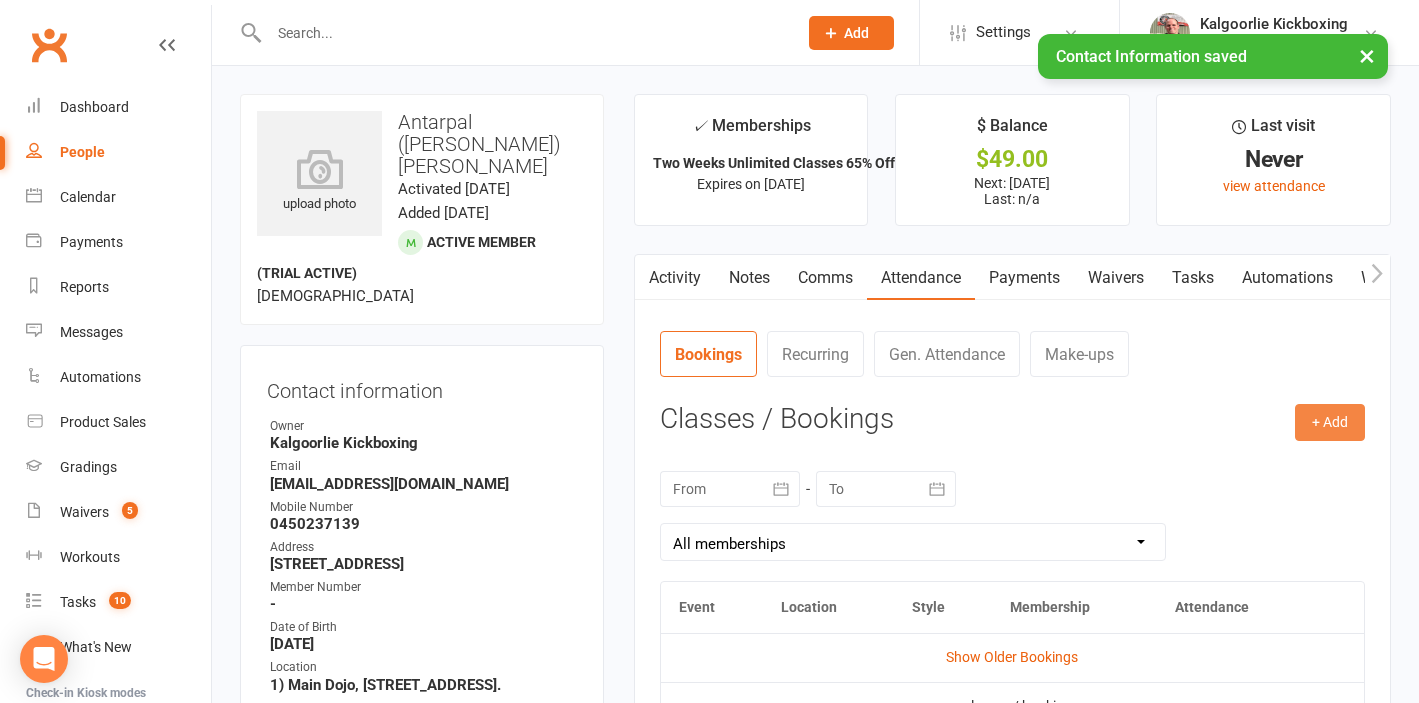 click on "+ Add" at bounding box center [1330, 422] 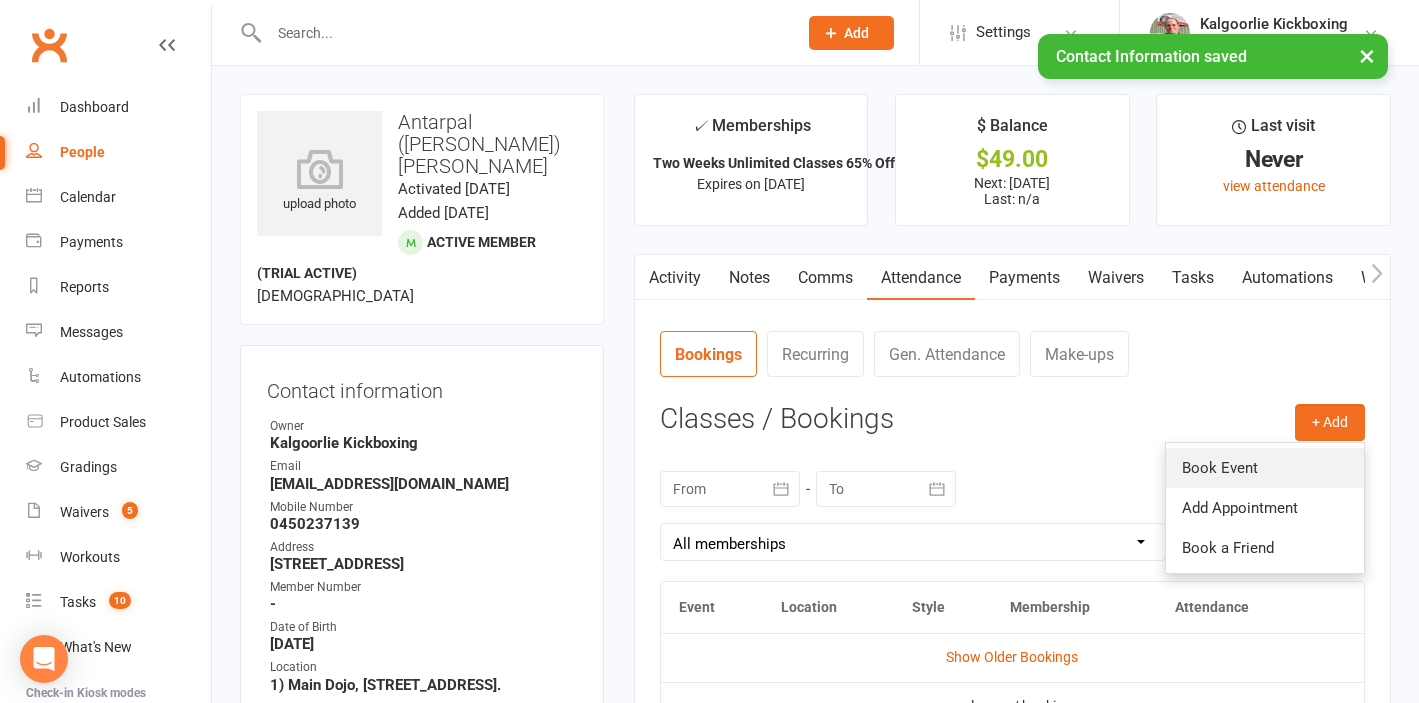 click on "Book Event" at bounding box center (1265, 468) 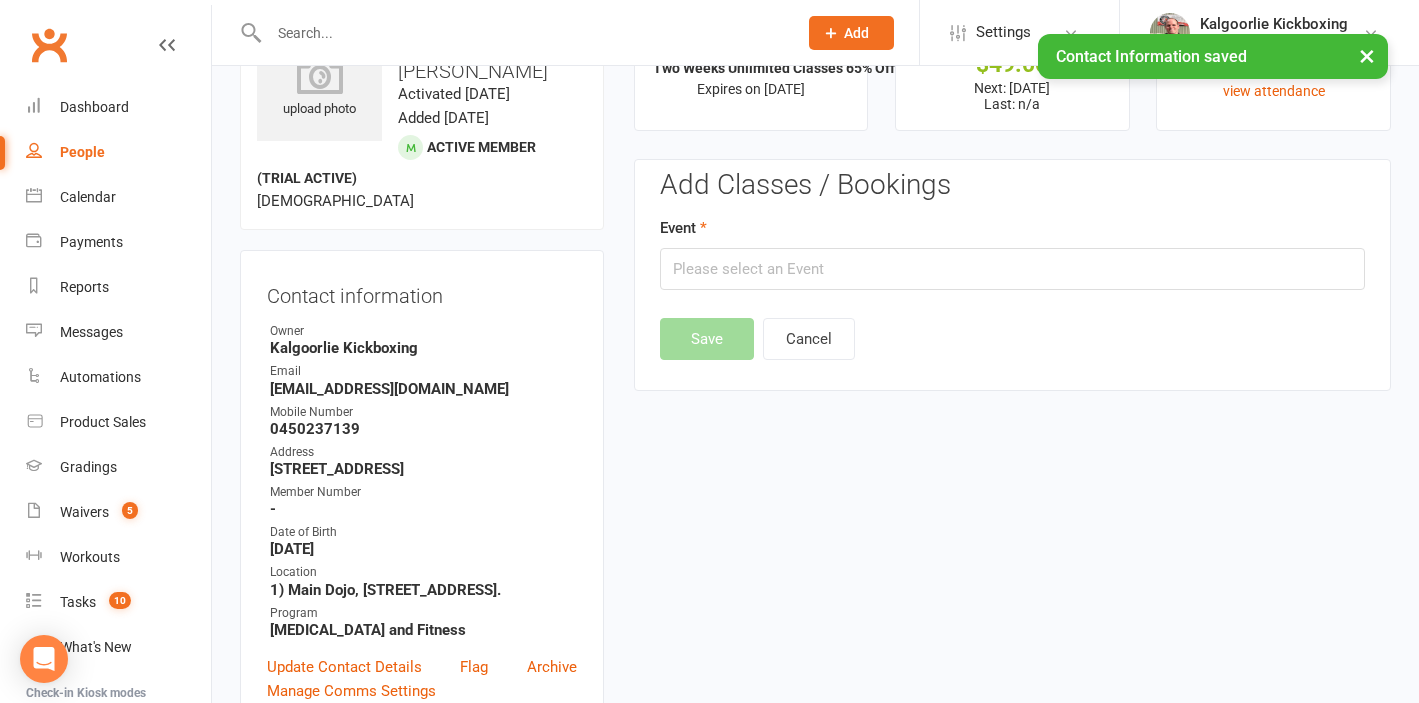 scroll, scrollTop: 154, scrollLeft: 0, axis: vertical 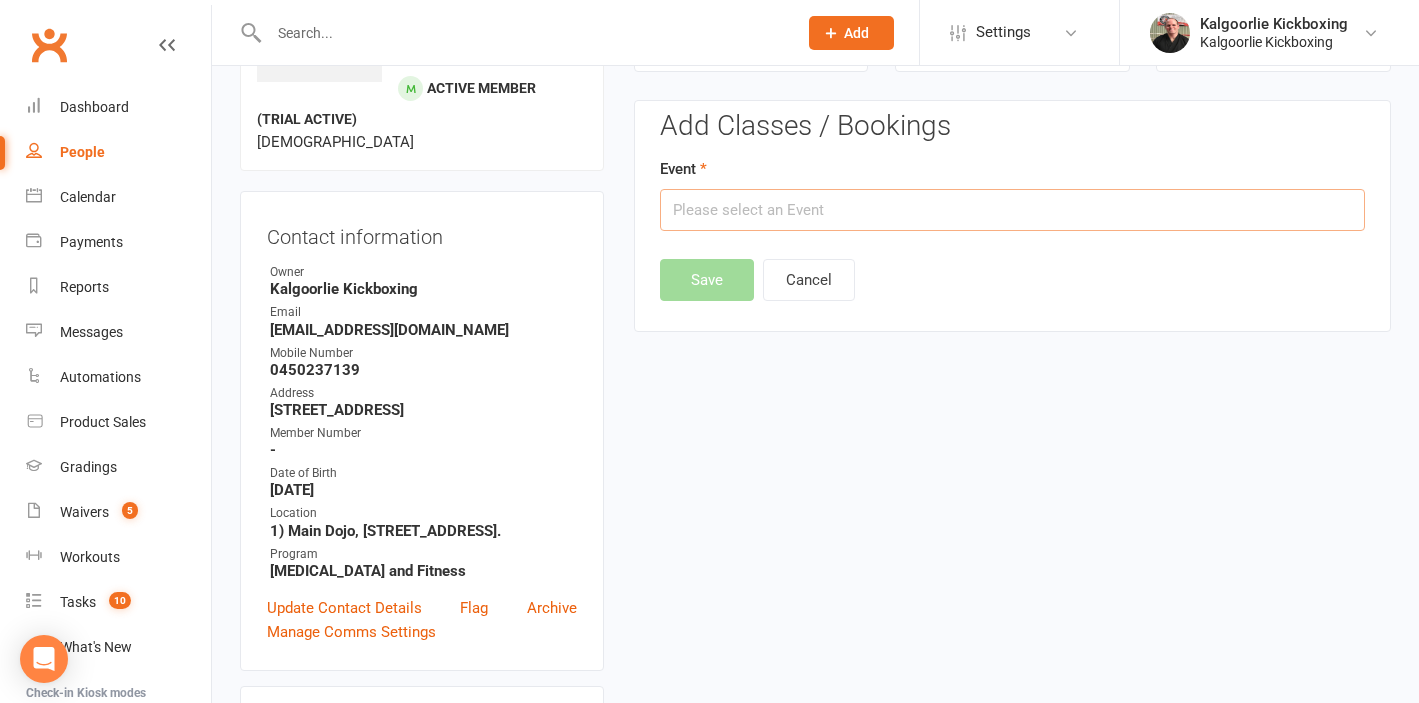click at bounding box center (1012, 210) 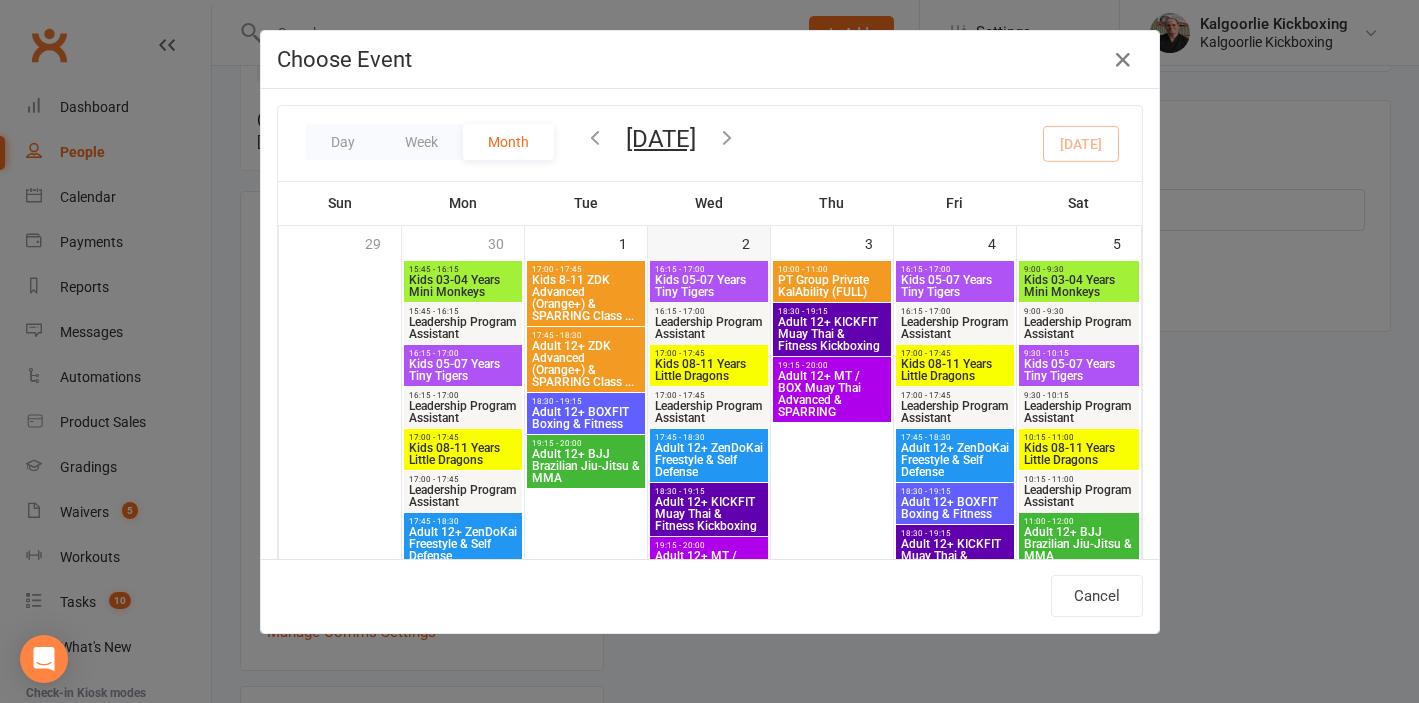 scroll, scrollTop: 619, scrollLeft: 0, axis: vertical 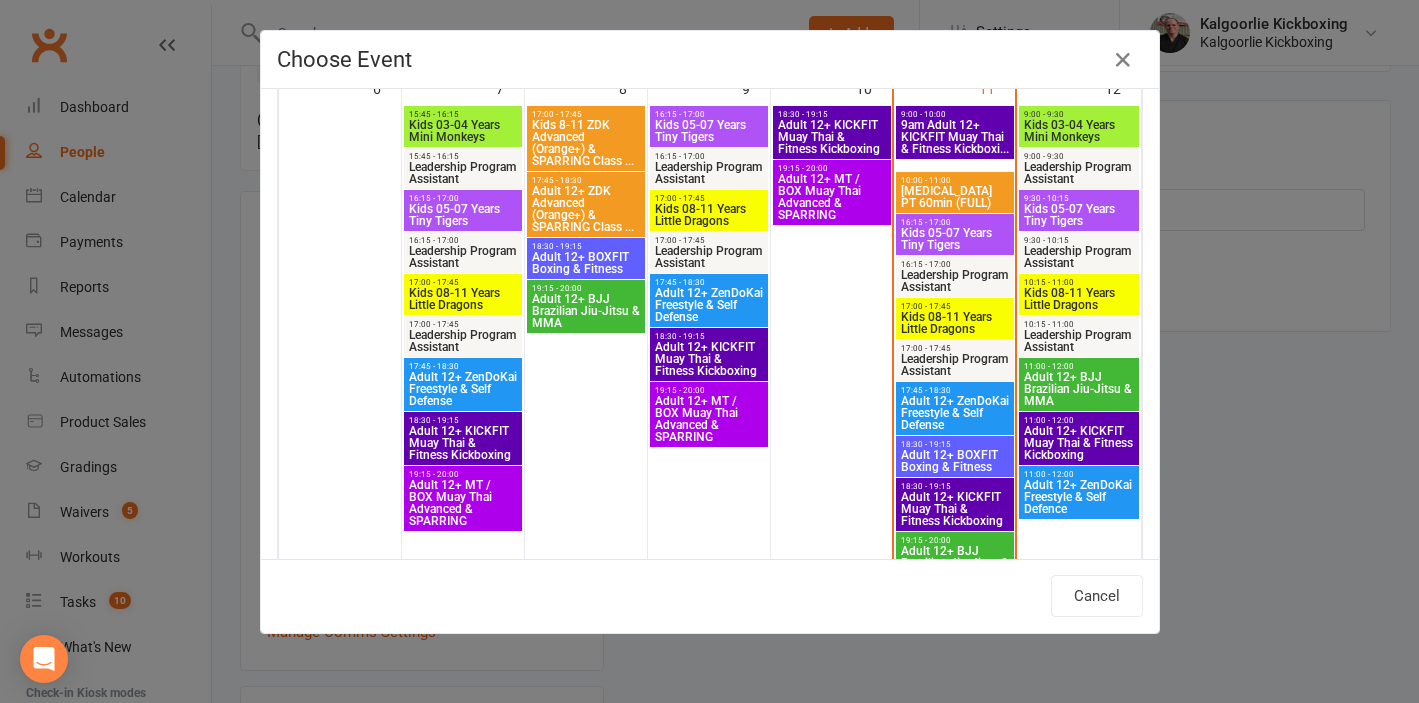 click on "Adult 12+ ZenDoKai Freestyle & Self Defense" at bounding box center [955, 413] 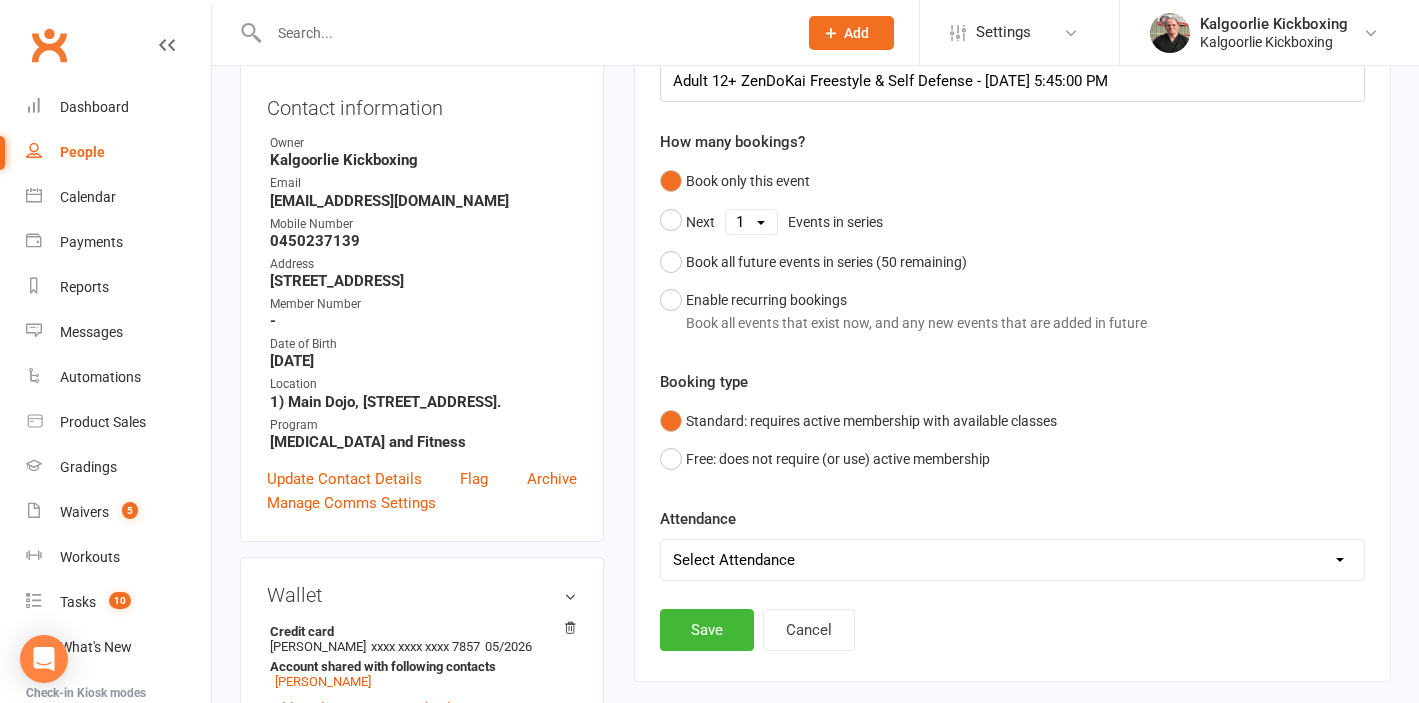 scroll, scrollTop: 285, scrollLeft: 0, axis: vertical 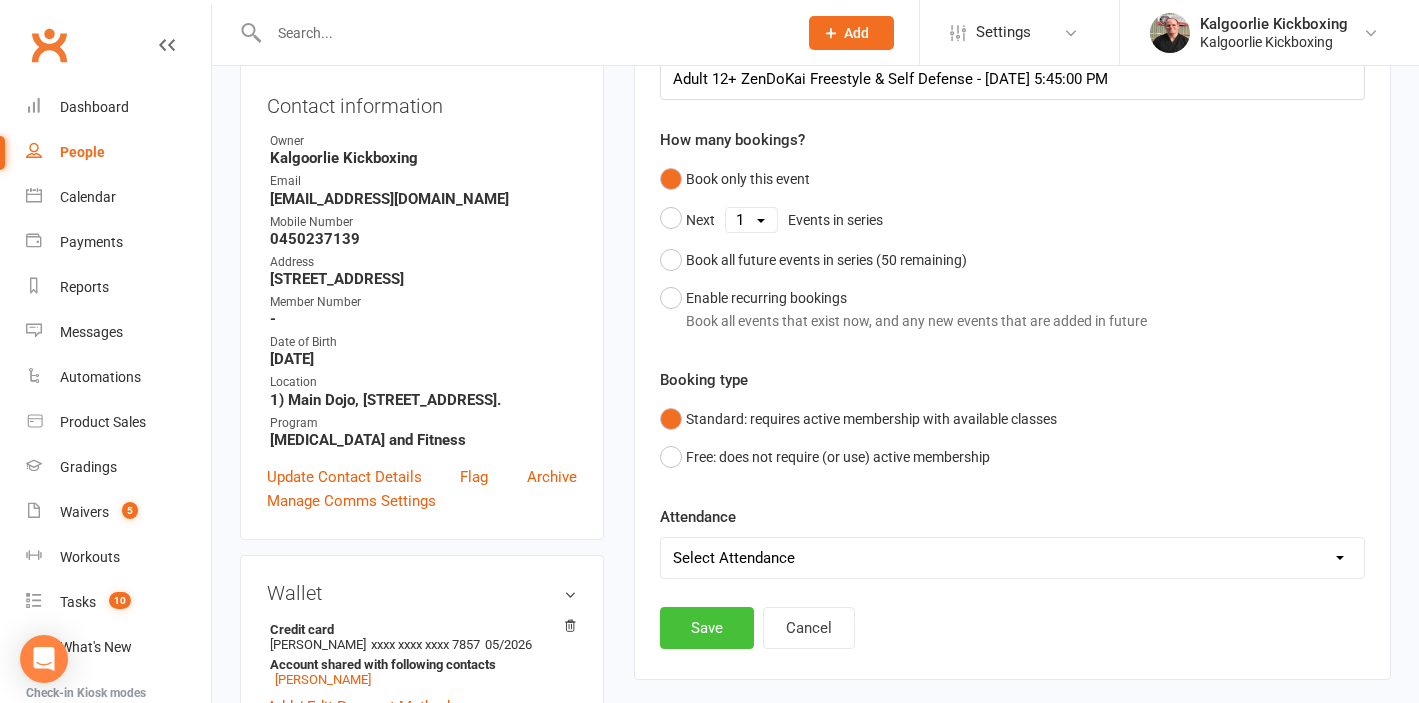 click on "Save" at bounding box center (707, 628) 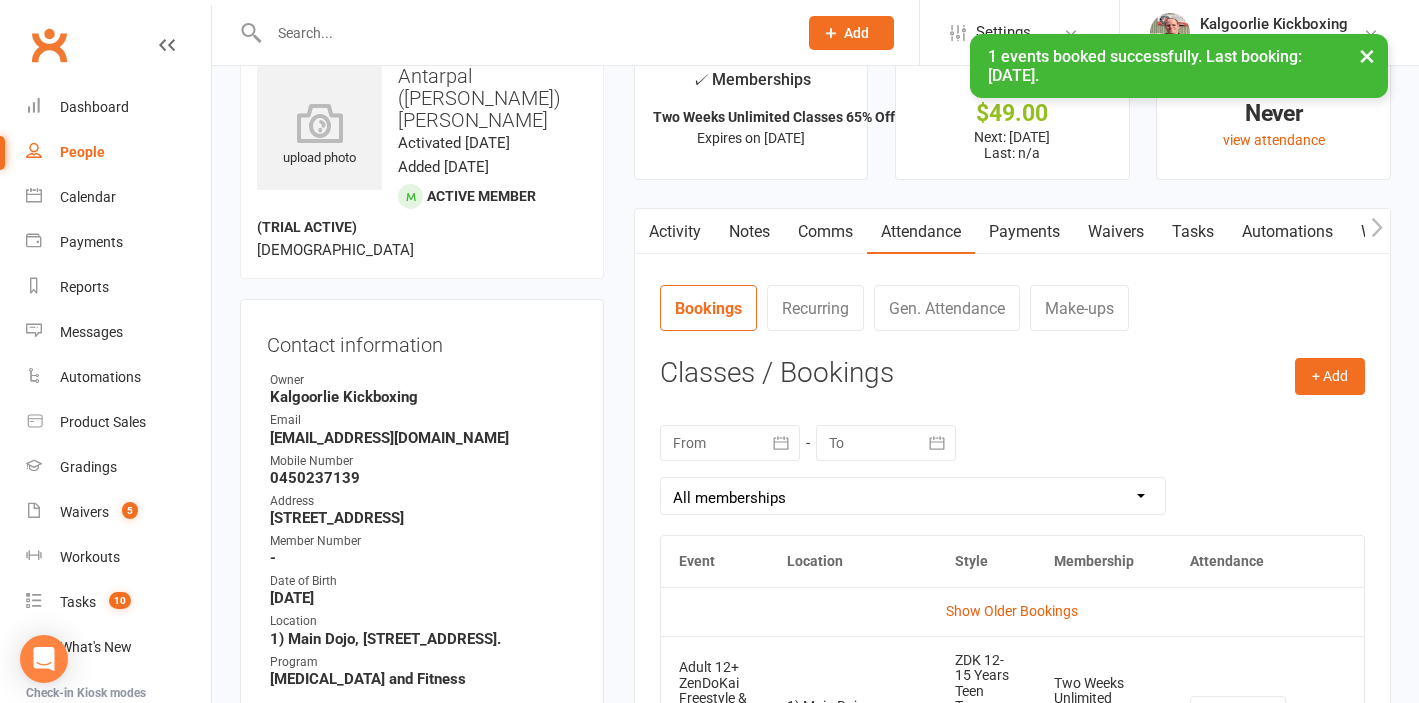 scroll, scrollTop: 18, scrollLeft: 0, axis: vertical 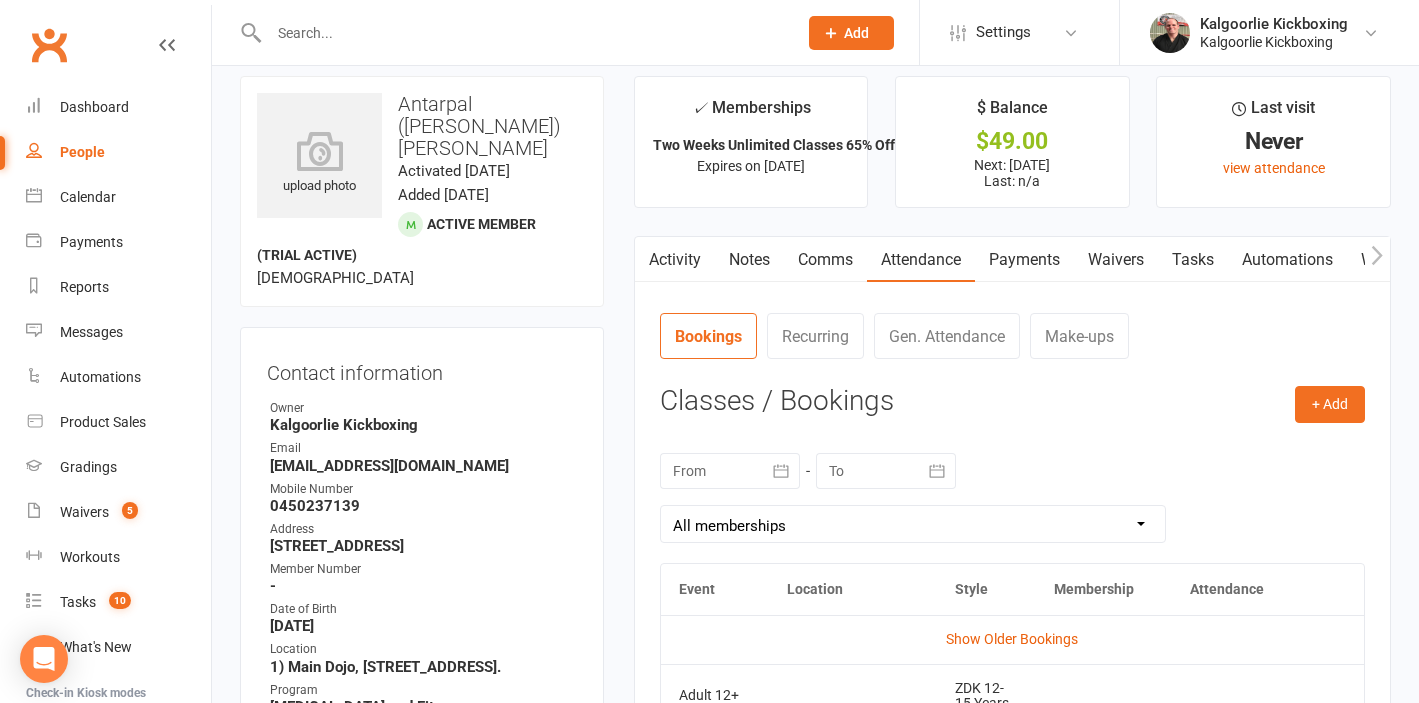 click on "Payments" at bounding box center [1024, 260] 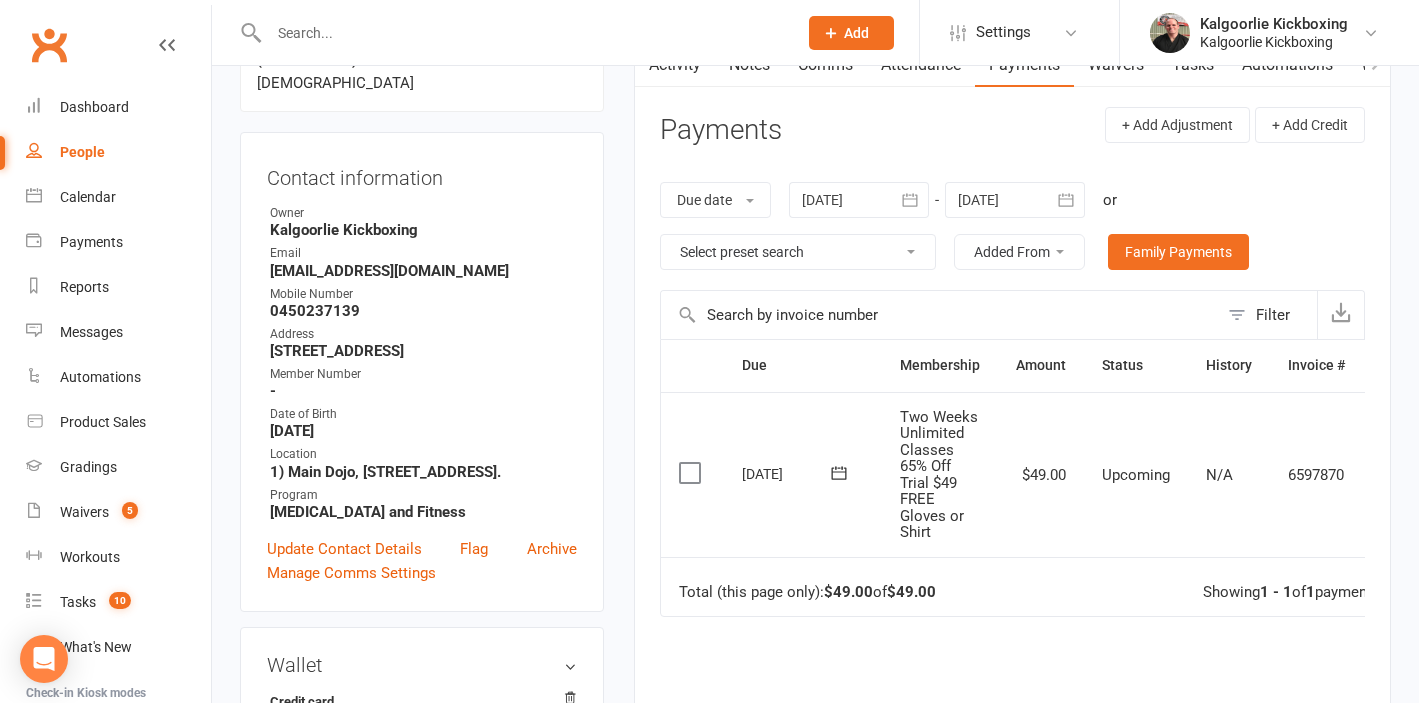 scroll, scrollTop: 219, scrollLeft: 0, axis: vertical 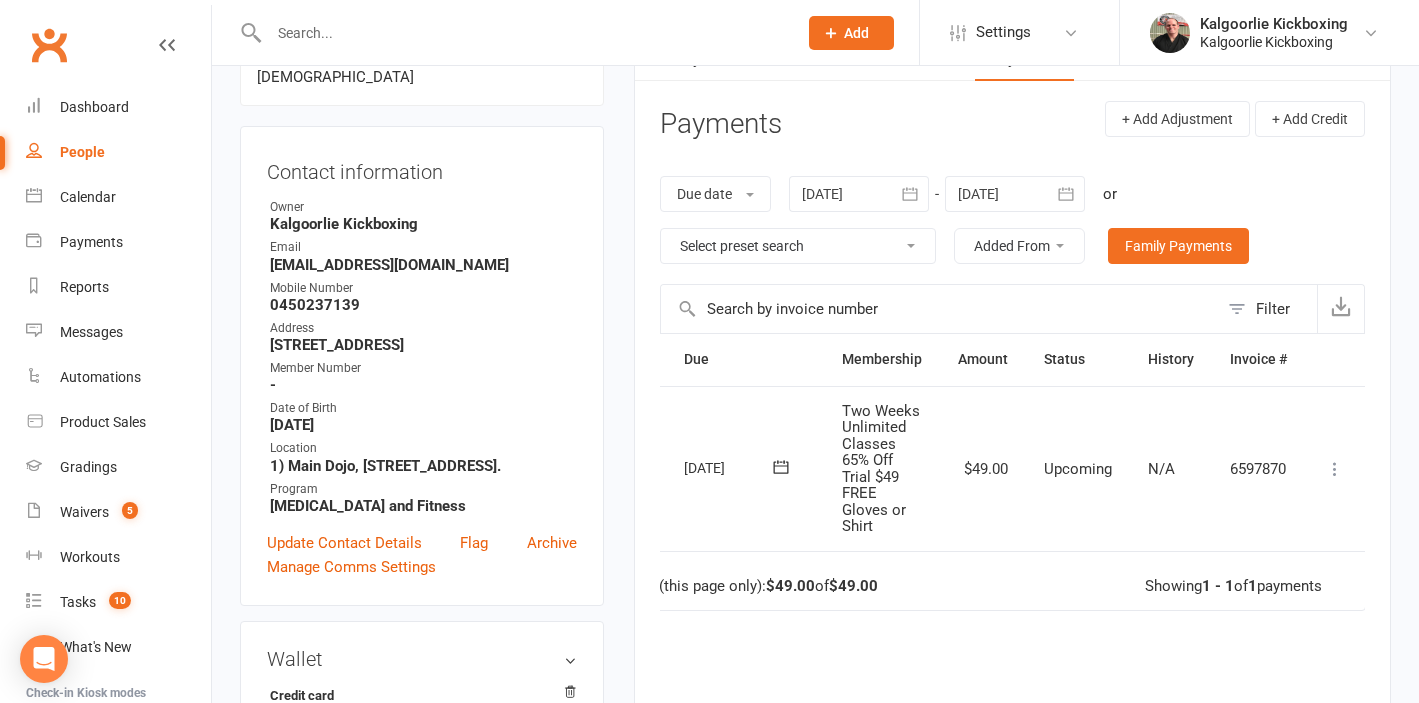 click at bounding box center (1335, 469) 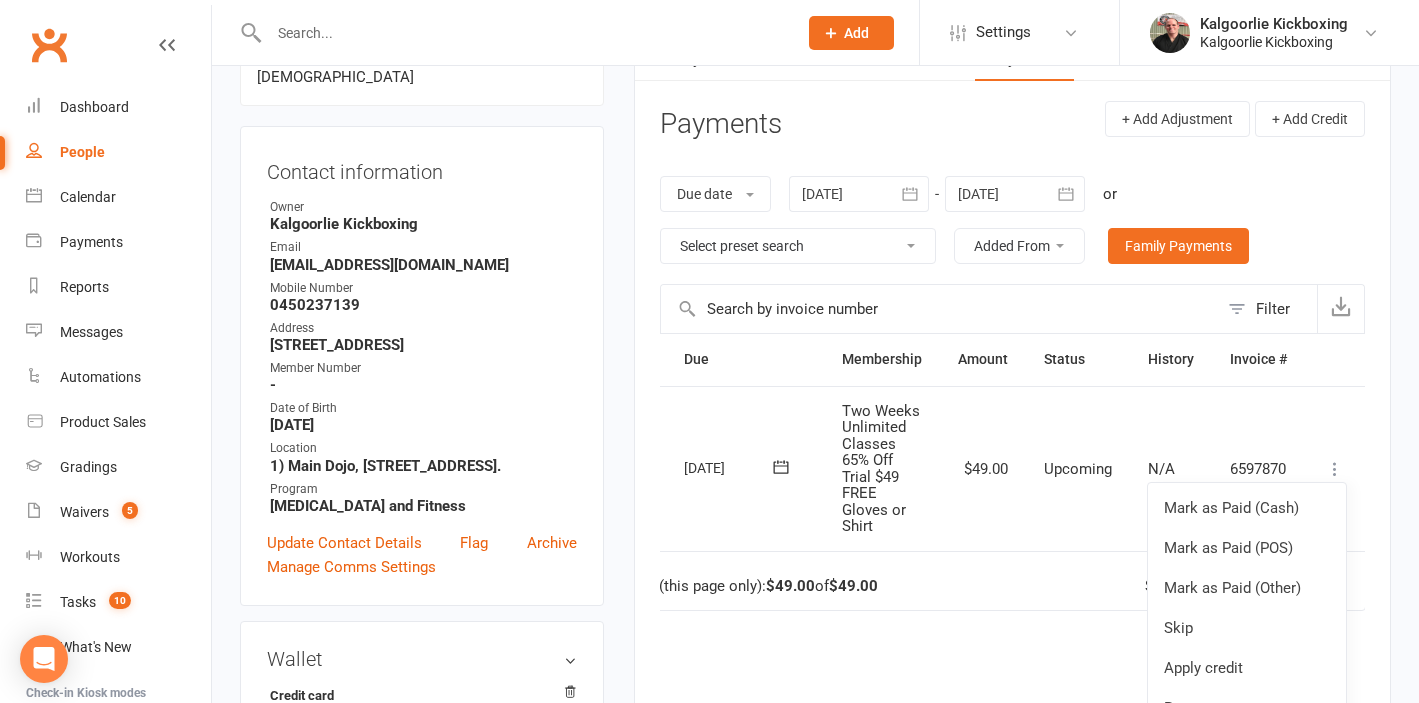 scroll, scrollTop: 361, scrollLeft: 0, axis: vertical 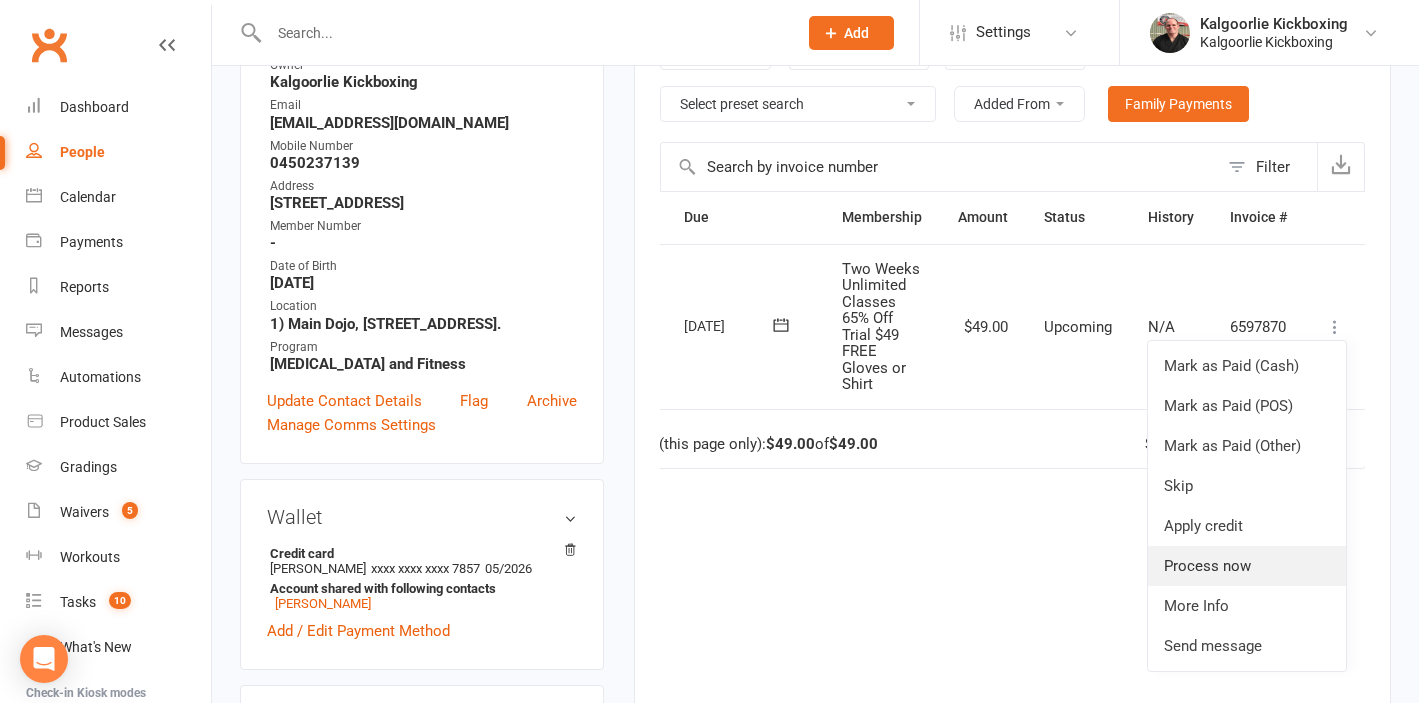 click on "Process now" at bounding box center [1247, 566] 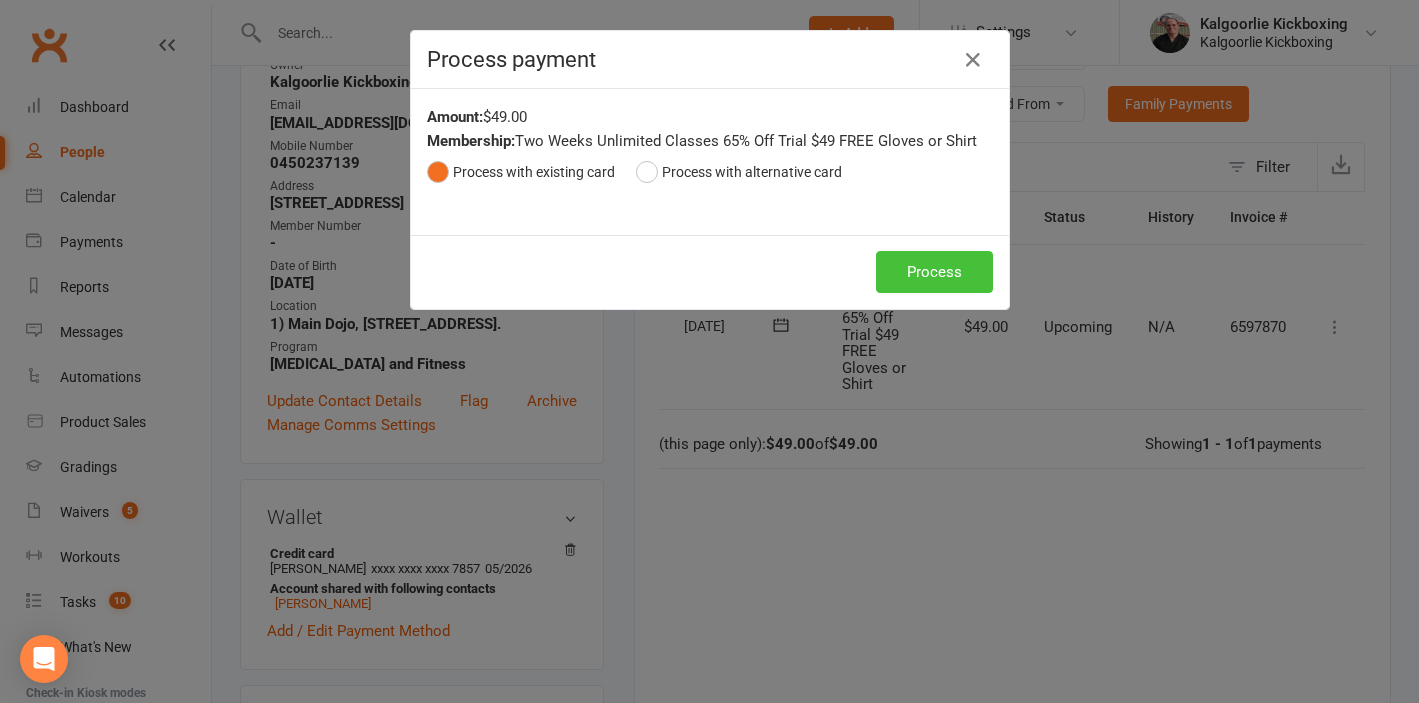 click on "Process" at bounding box center [934, 272] 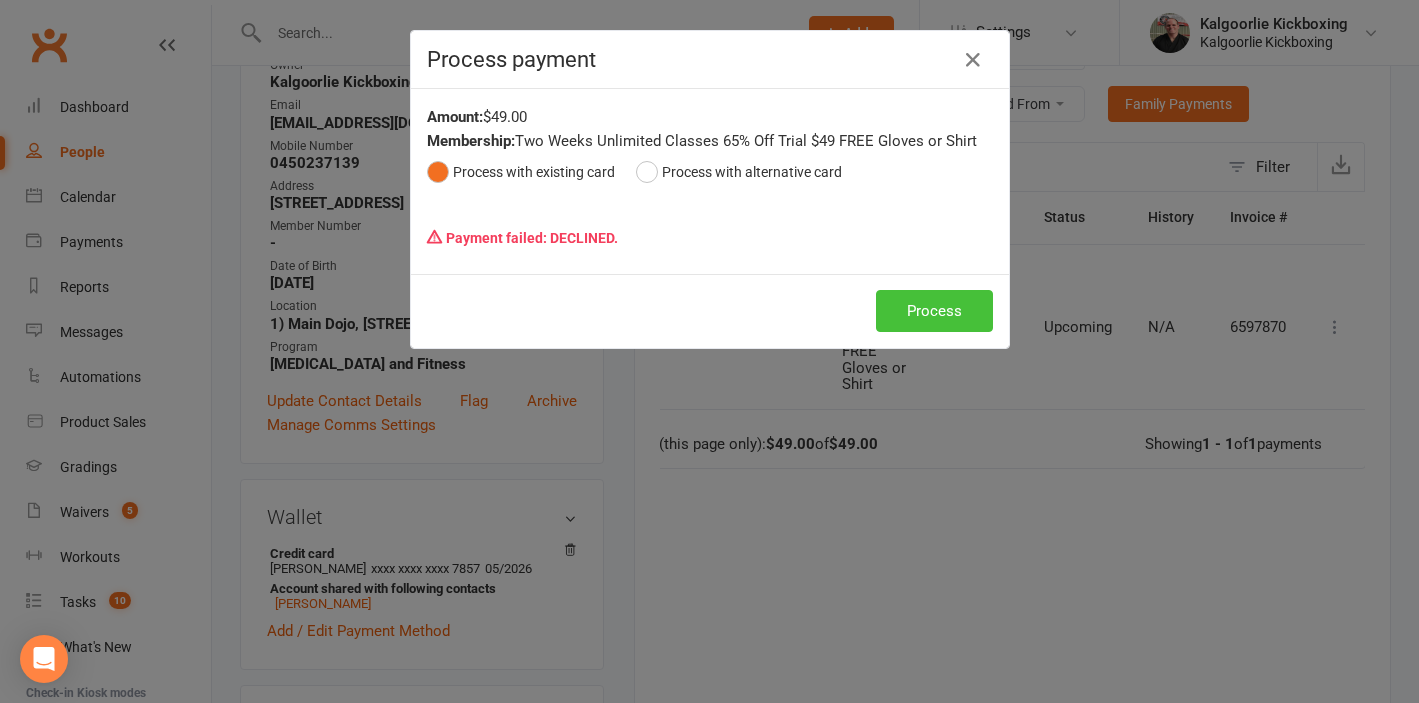 click on "Process" at bounding box center (934, 311) 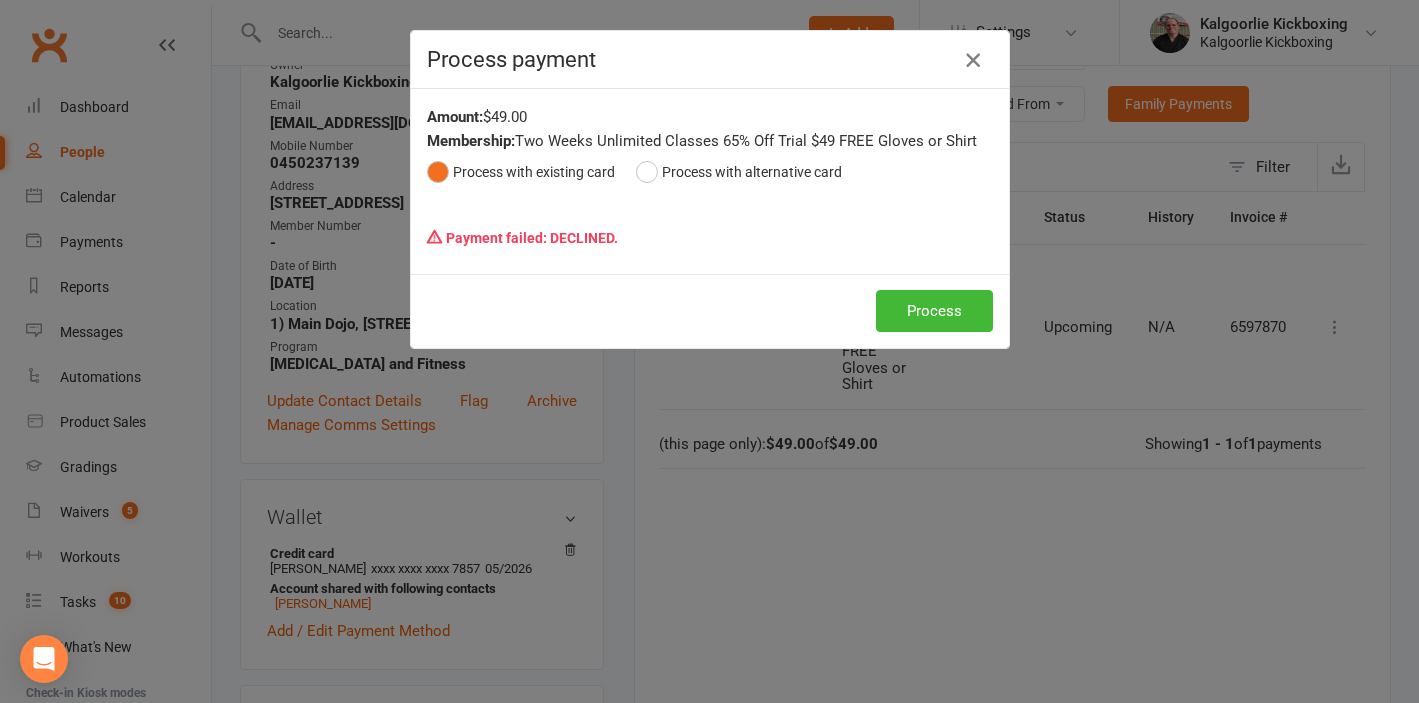 click at bounding box center (973, 60) 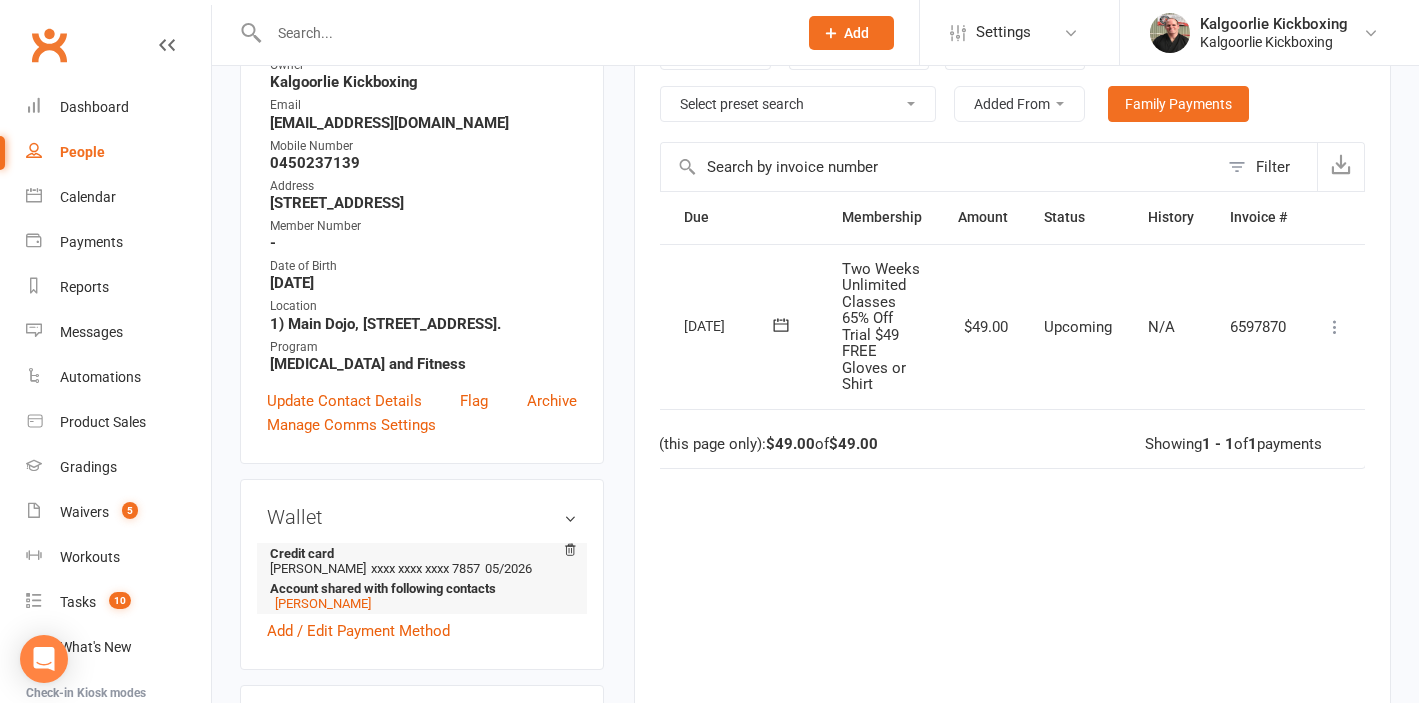 drag, startPoint x: 487, startPoint y: 548, endPoint x: 455, endPoint y: 550, distance: 32.06244 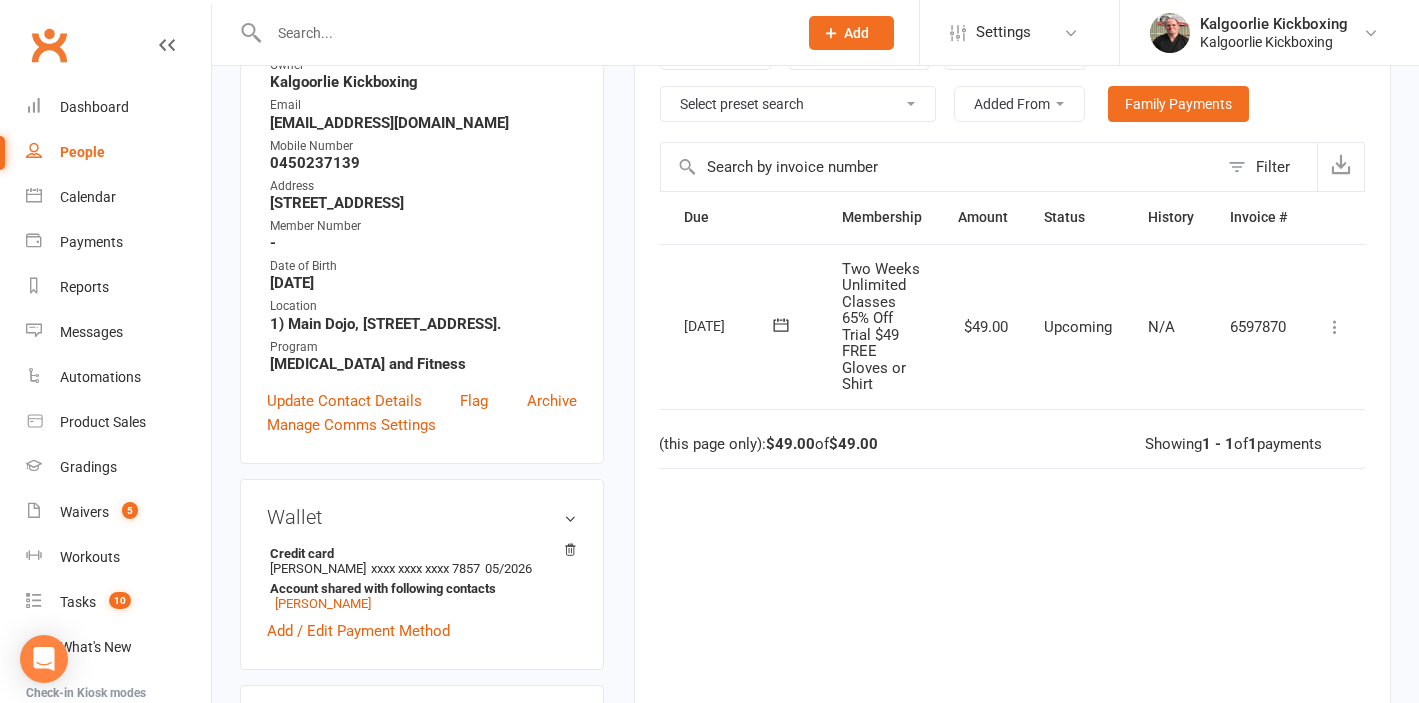 click at bounding box center (1335, 327) 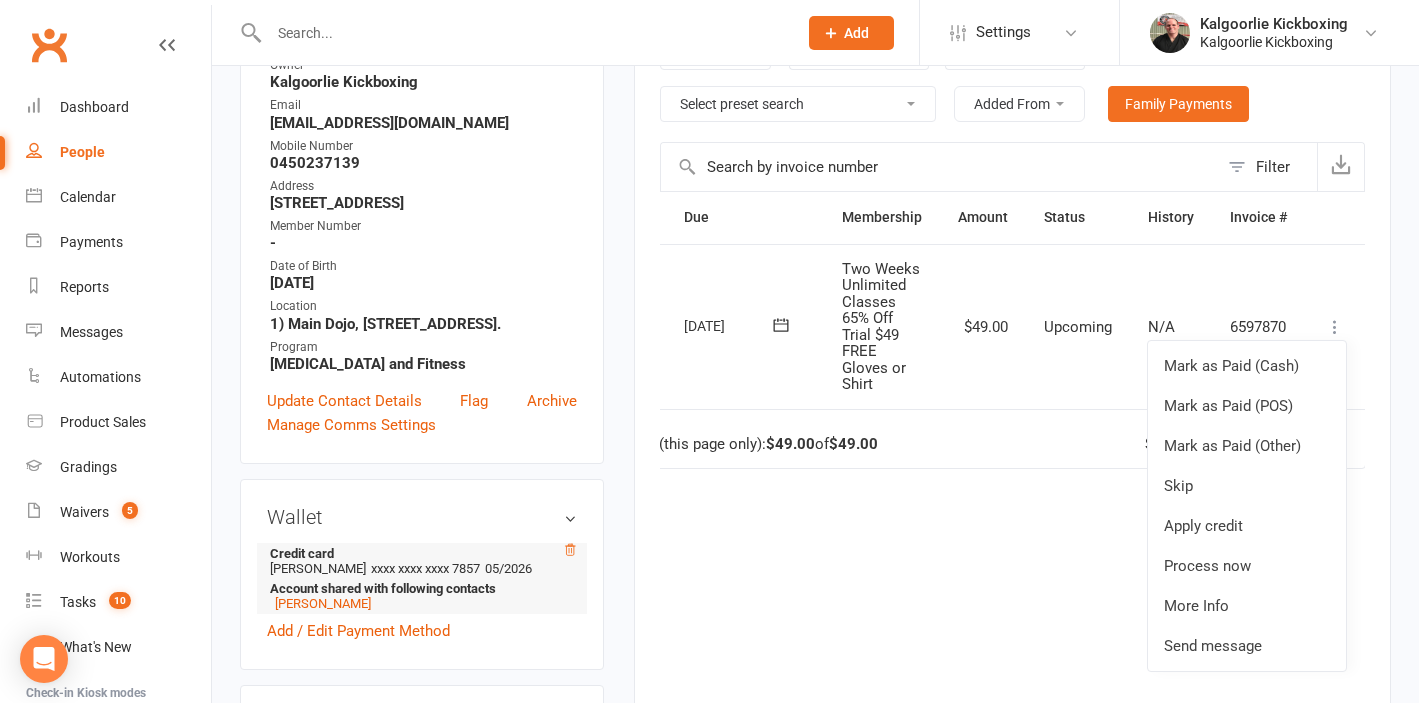 click 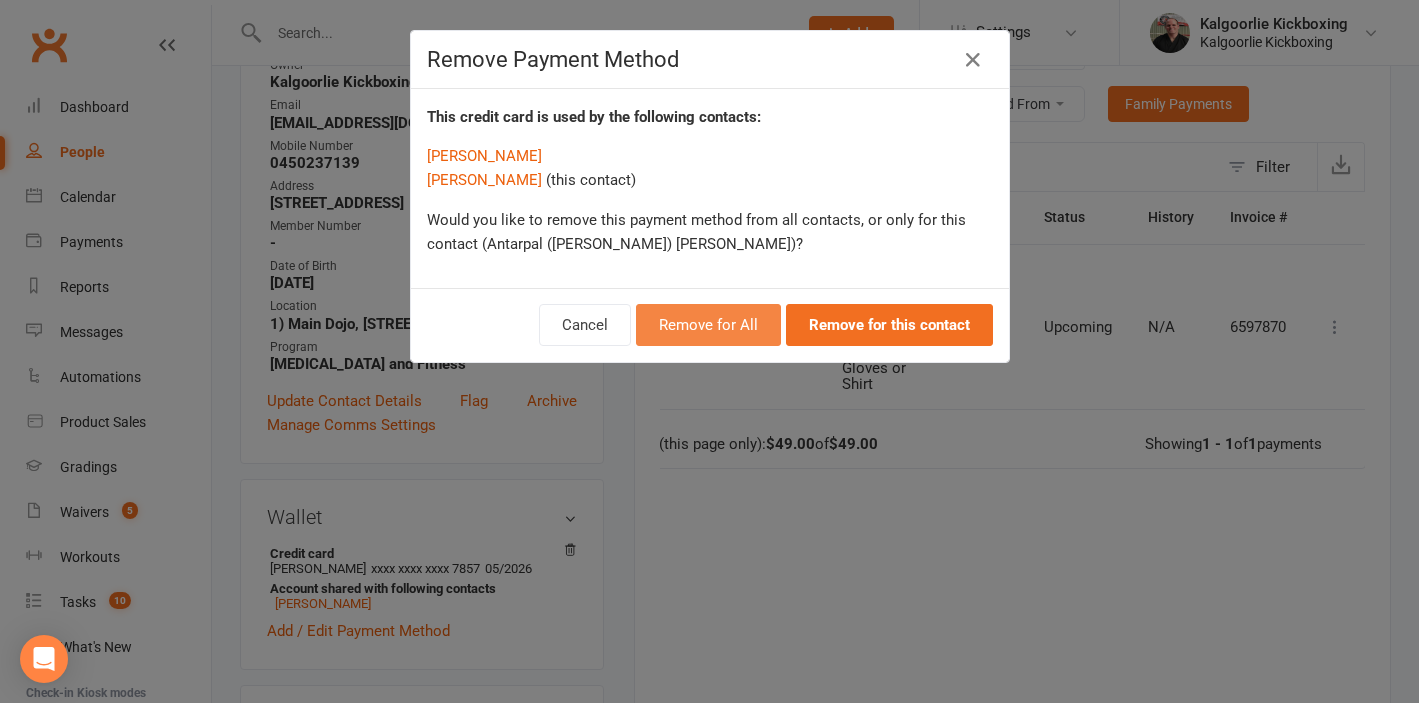 click on "Remove for All" at bounding box center (708, 325) 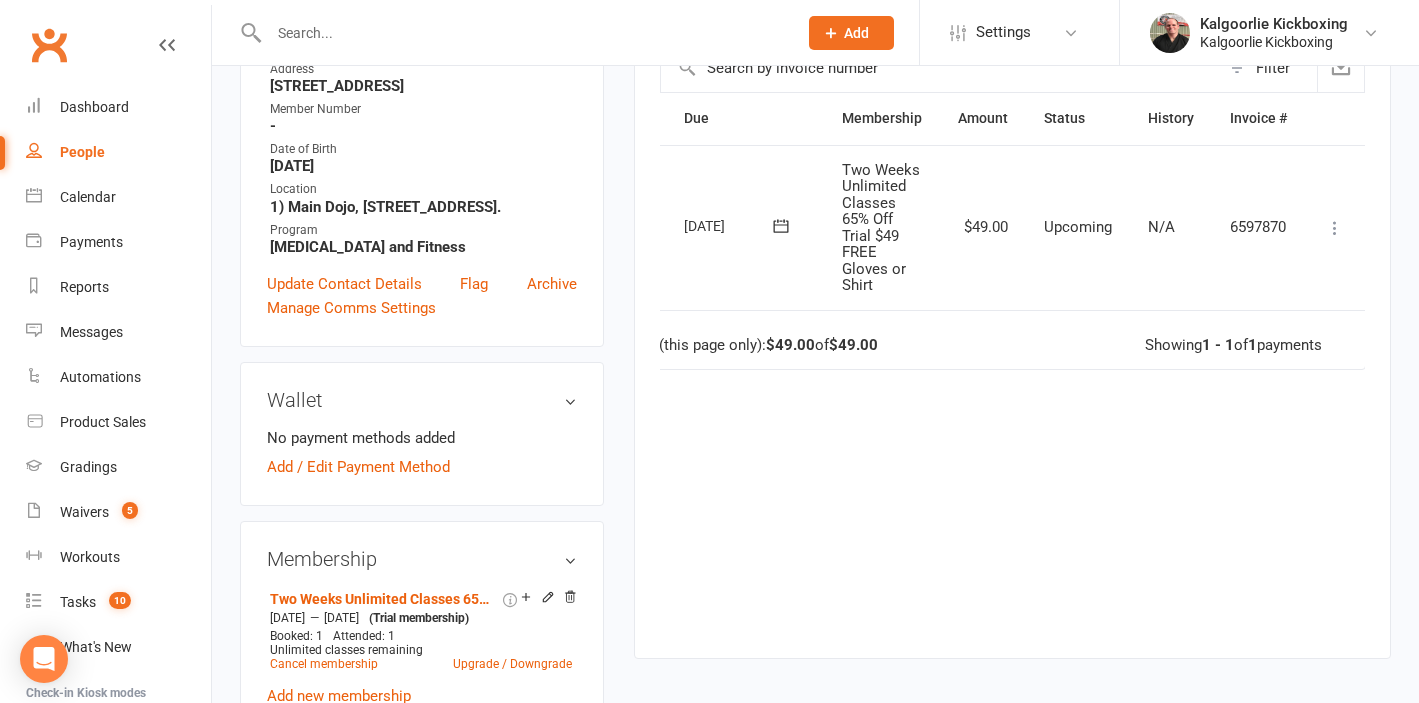 scroll, scrollTop: 489, scrollLeft: 0, axis: vertical 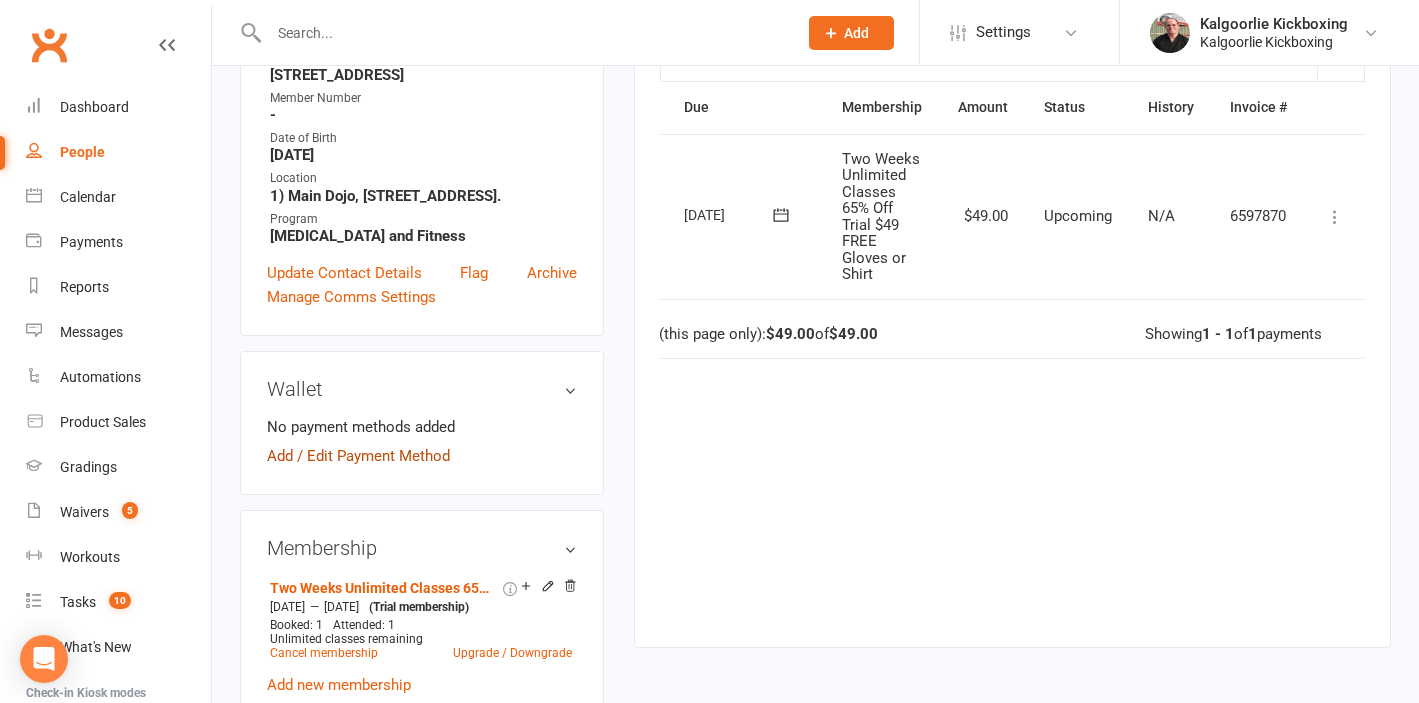 click on "Add / Edit Payment Method" at bounding box center (358, 456) 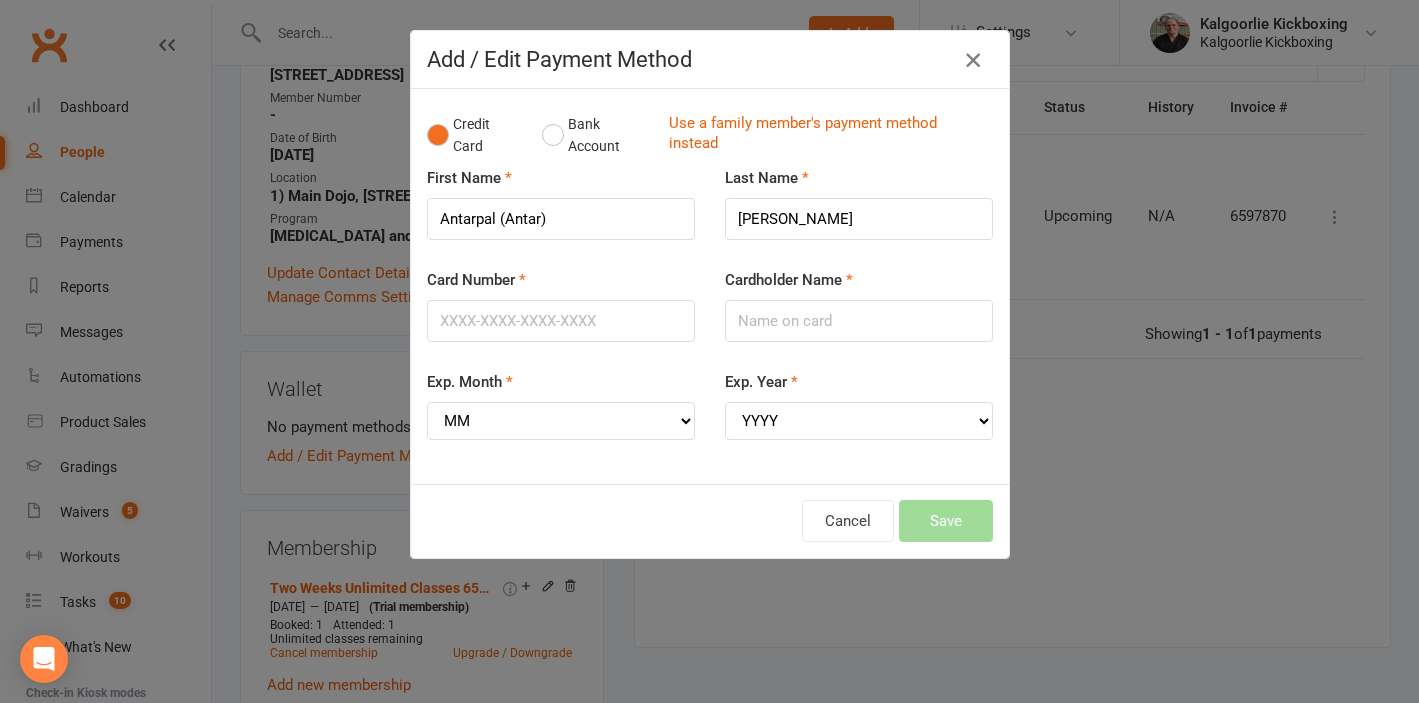 click at bounding box center [973, 60] 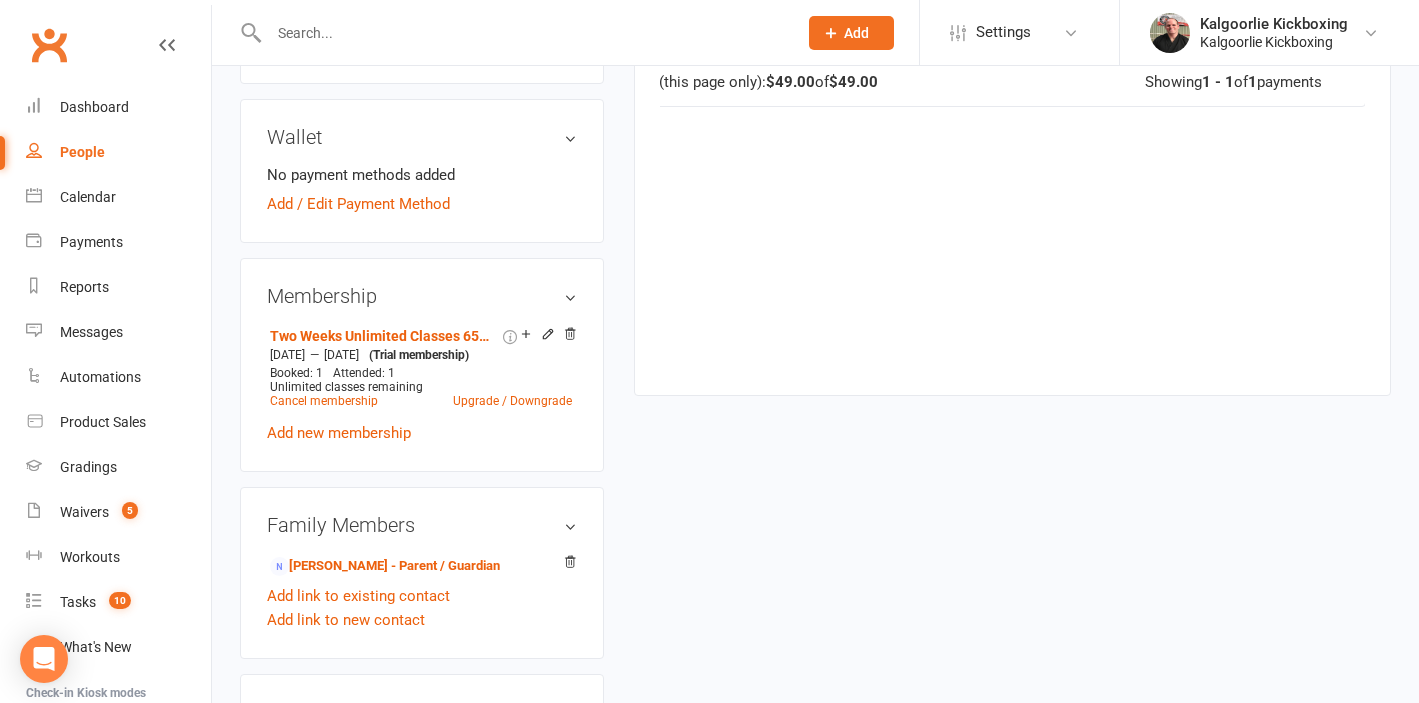 scroll, scrollTop: 790, scrollLeft: 0, axis: vertical 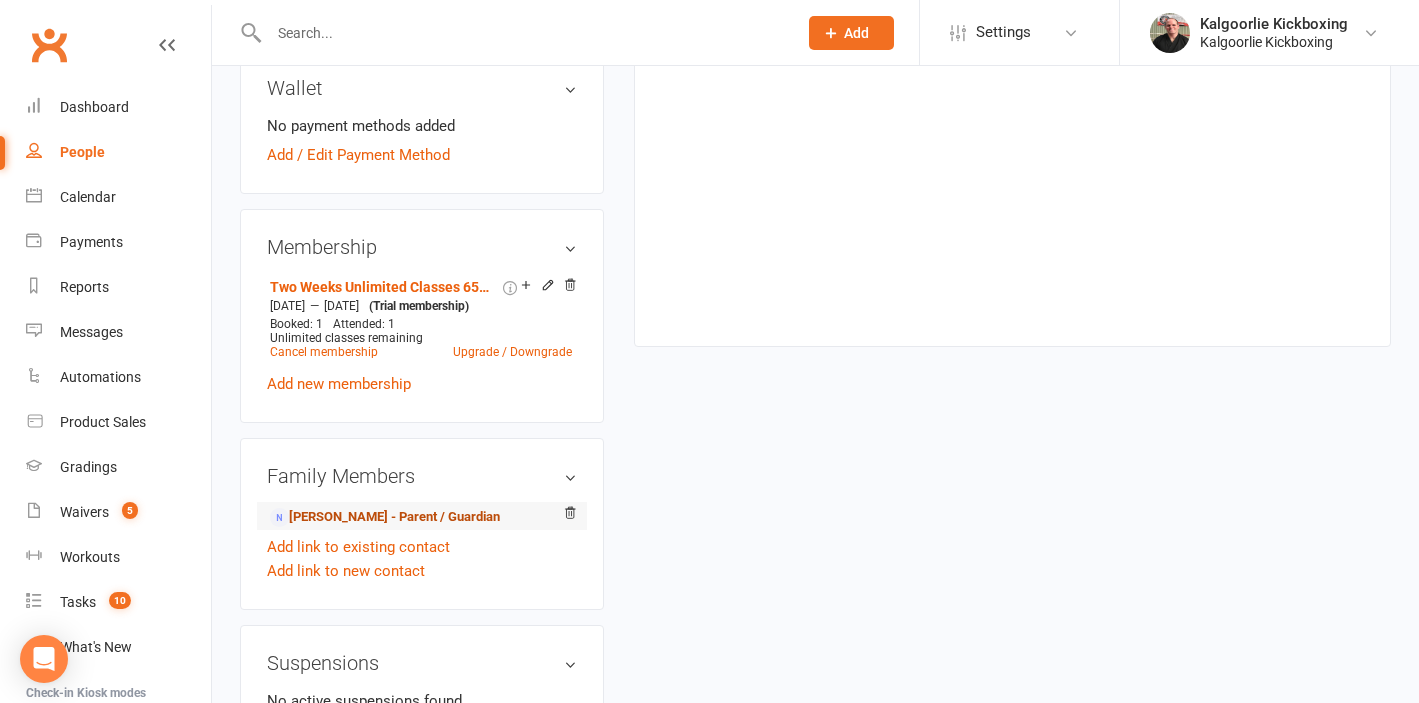 click on "[PERSON_NAME] - Parent / Guardian" at bounding box center [385, 517] 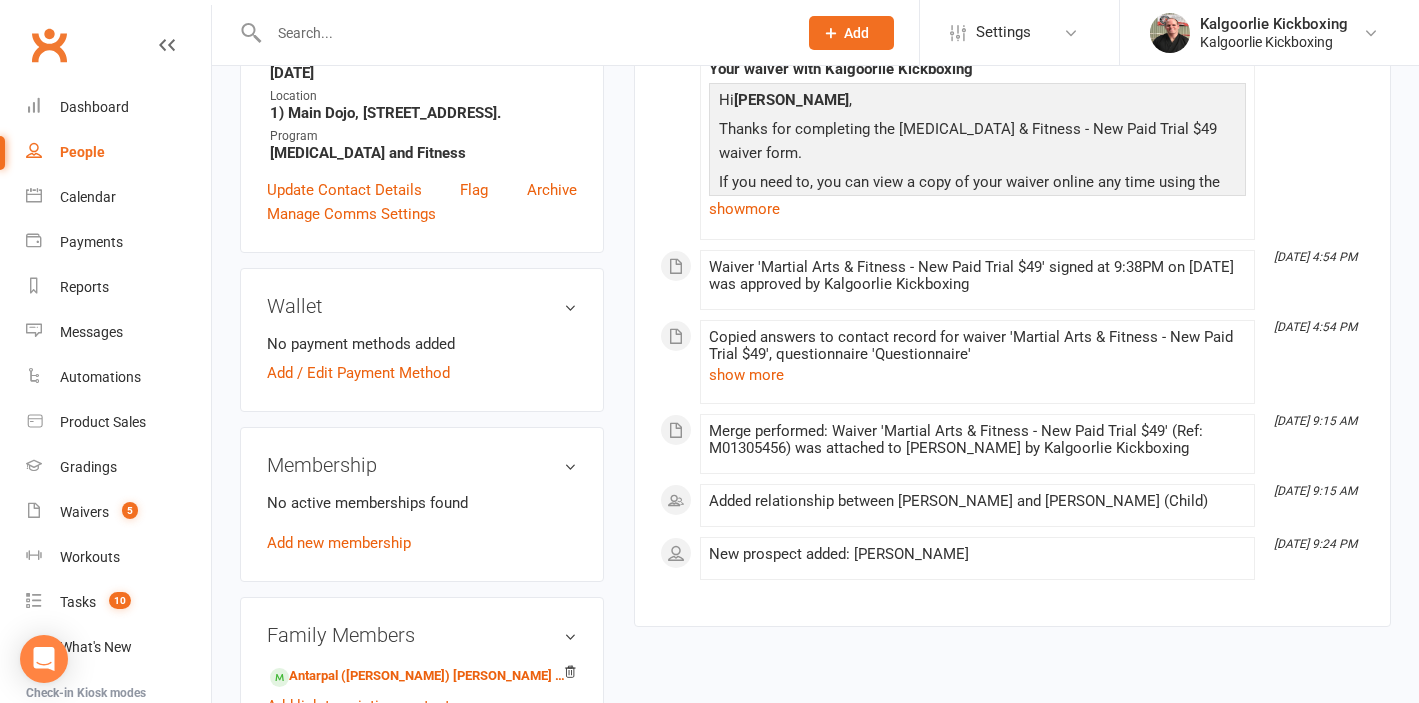 scroll, scrollTop: 466, scrollLeft: 0, axis: vertical 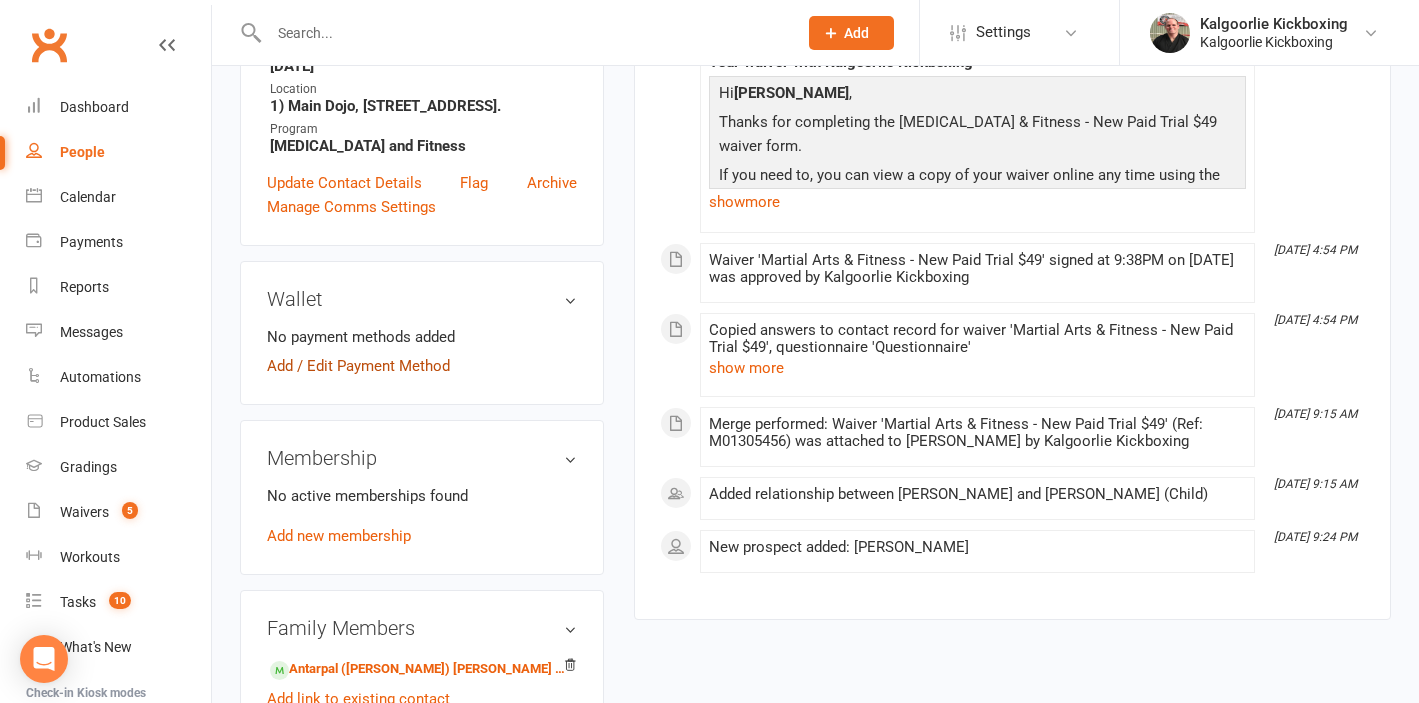 click on "Add / Edit Payment Method" at bounding box center [358, 366] 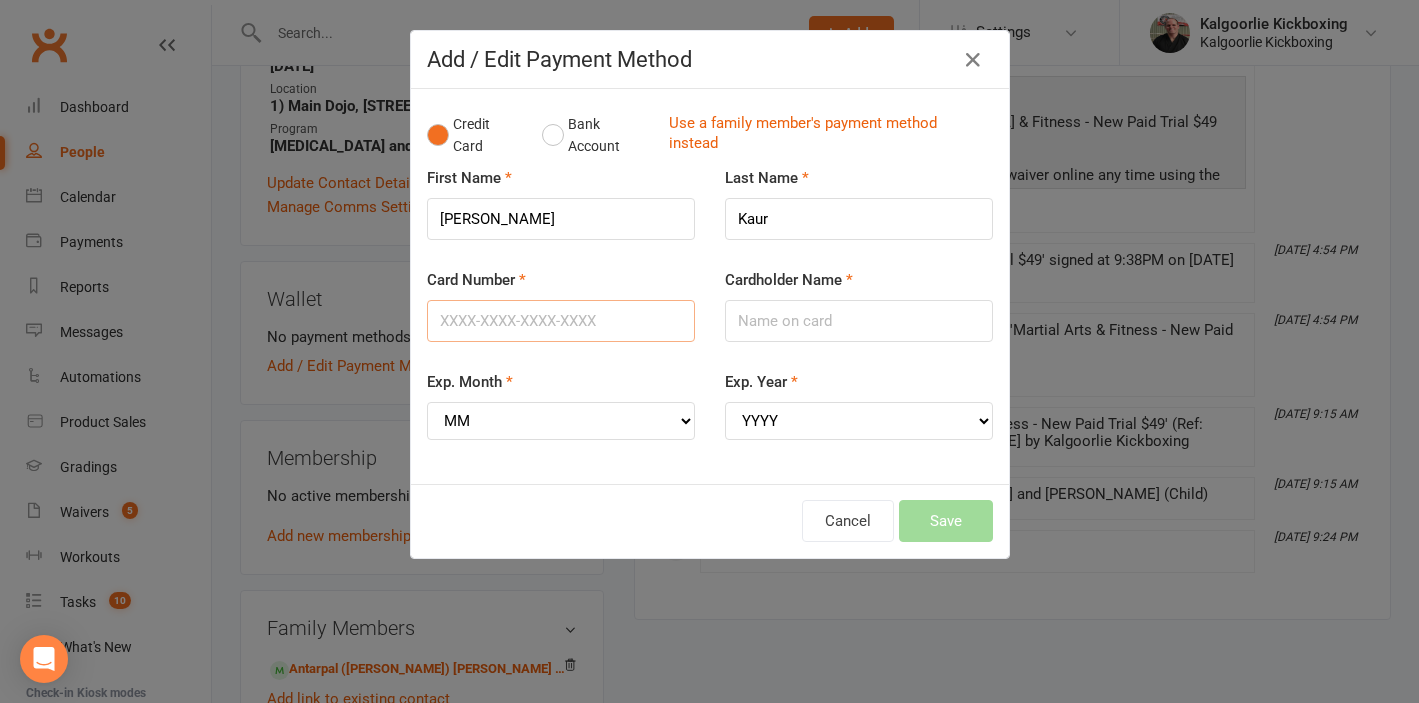 click on "Card Number" at bounding box center [561, 321] 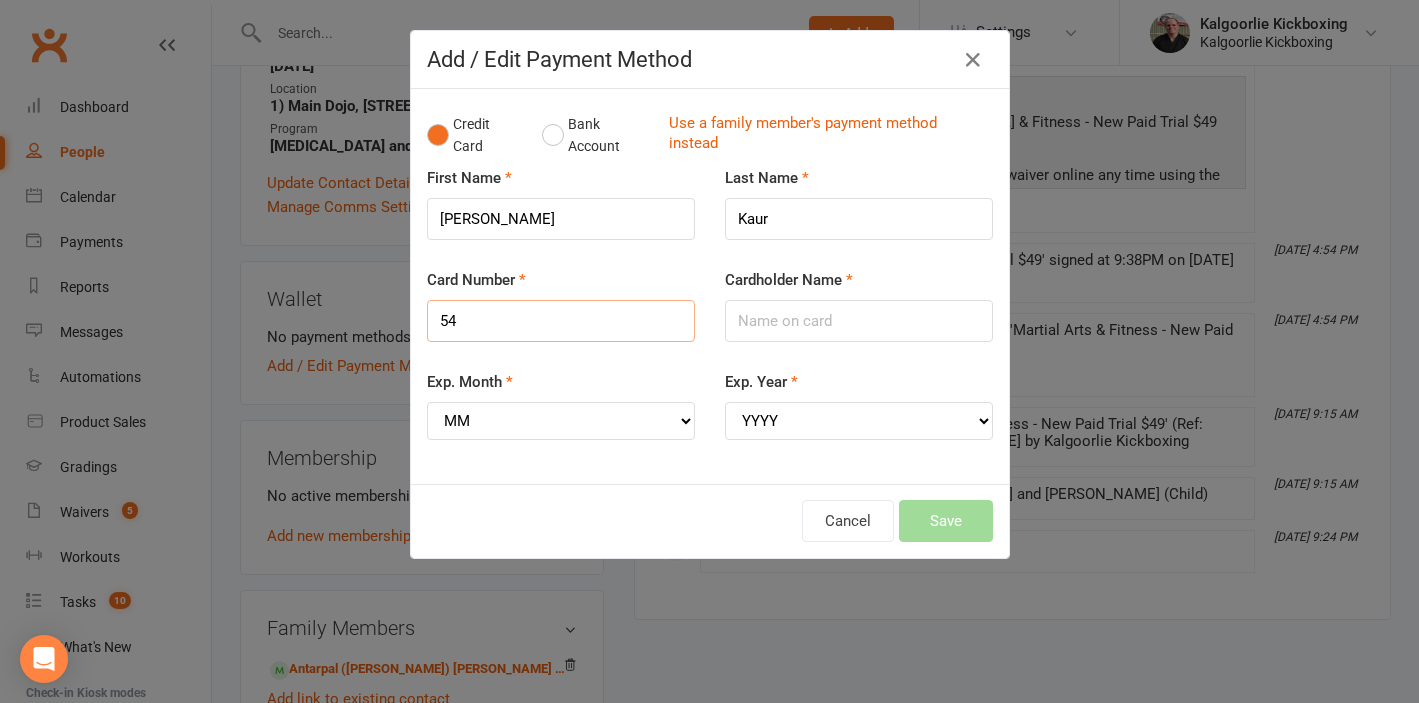 type on "5" 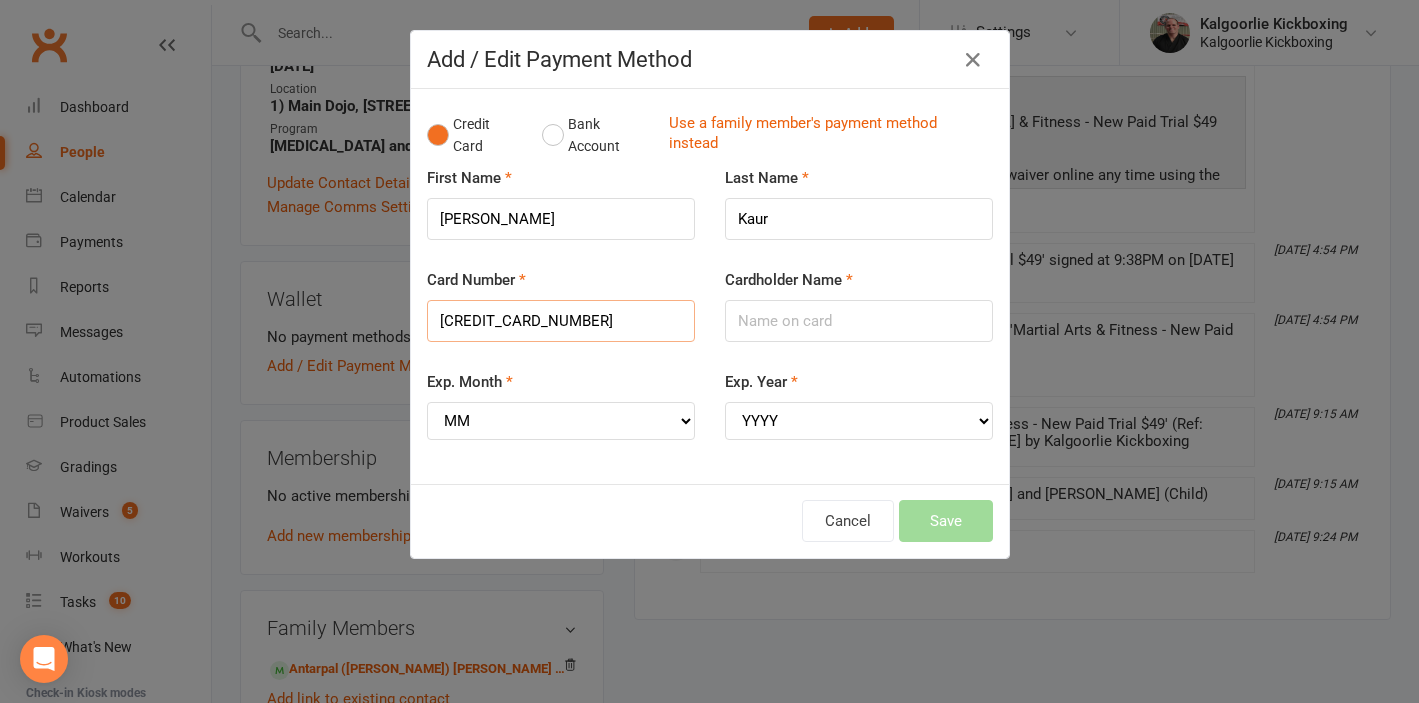 click on "[CREDIT_CARD_NUMBER]" at bounding box center (561, 321) 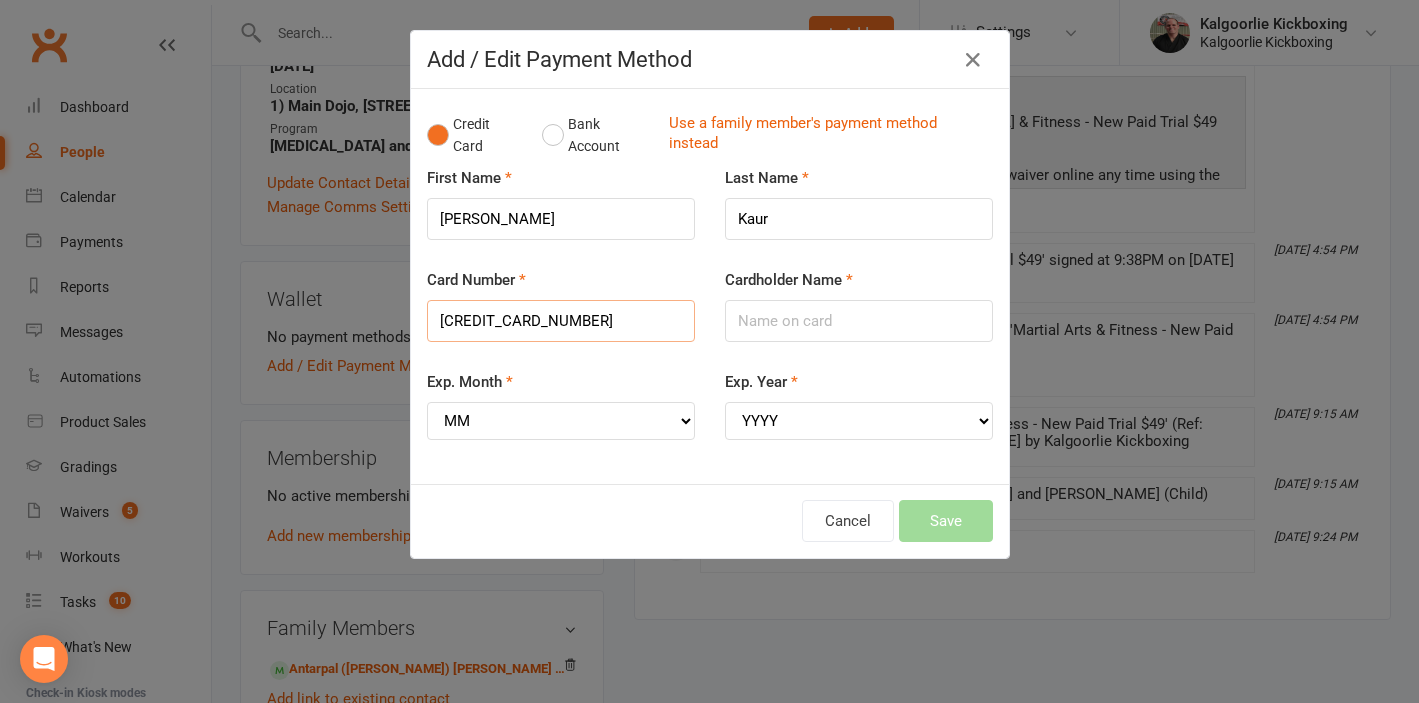 type on "[CREDIT_CARD_NUMBER]" 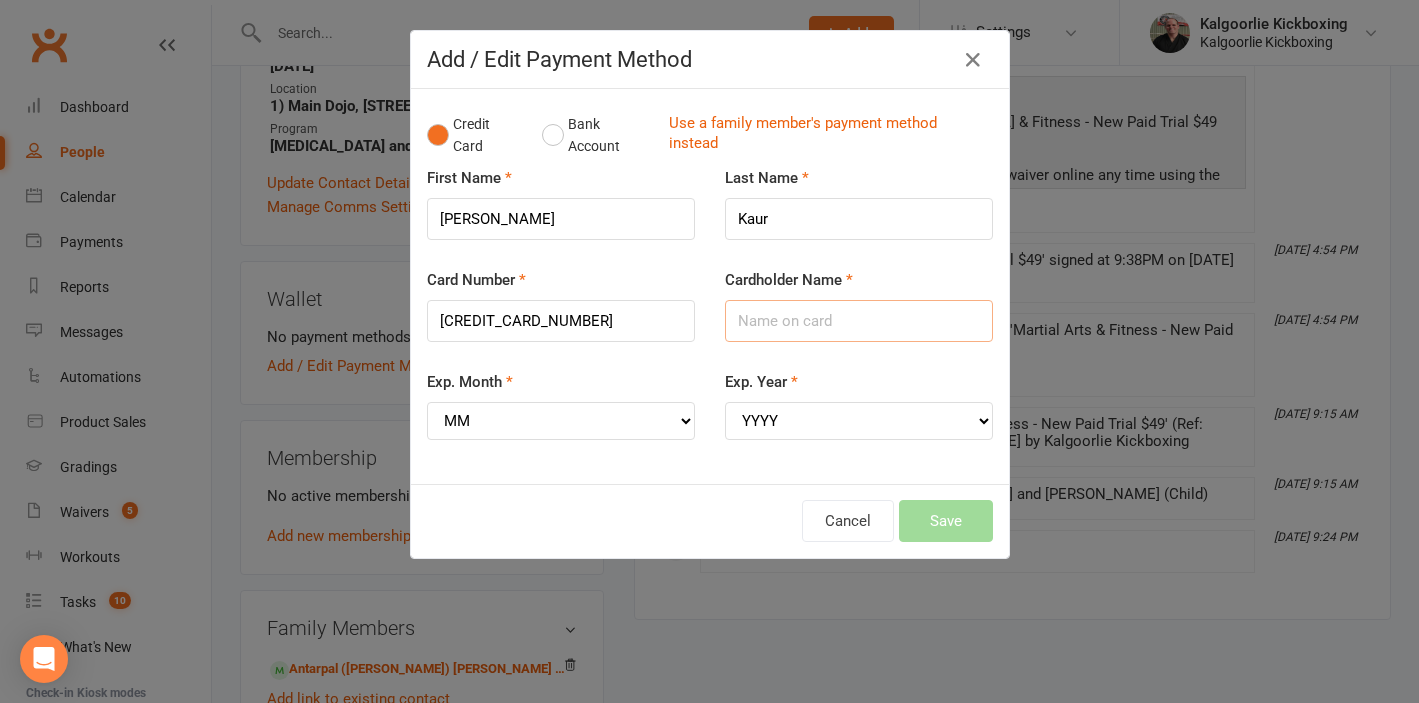 click on "Cardholder Name" at bounding box center [859, 321] 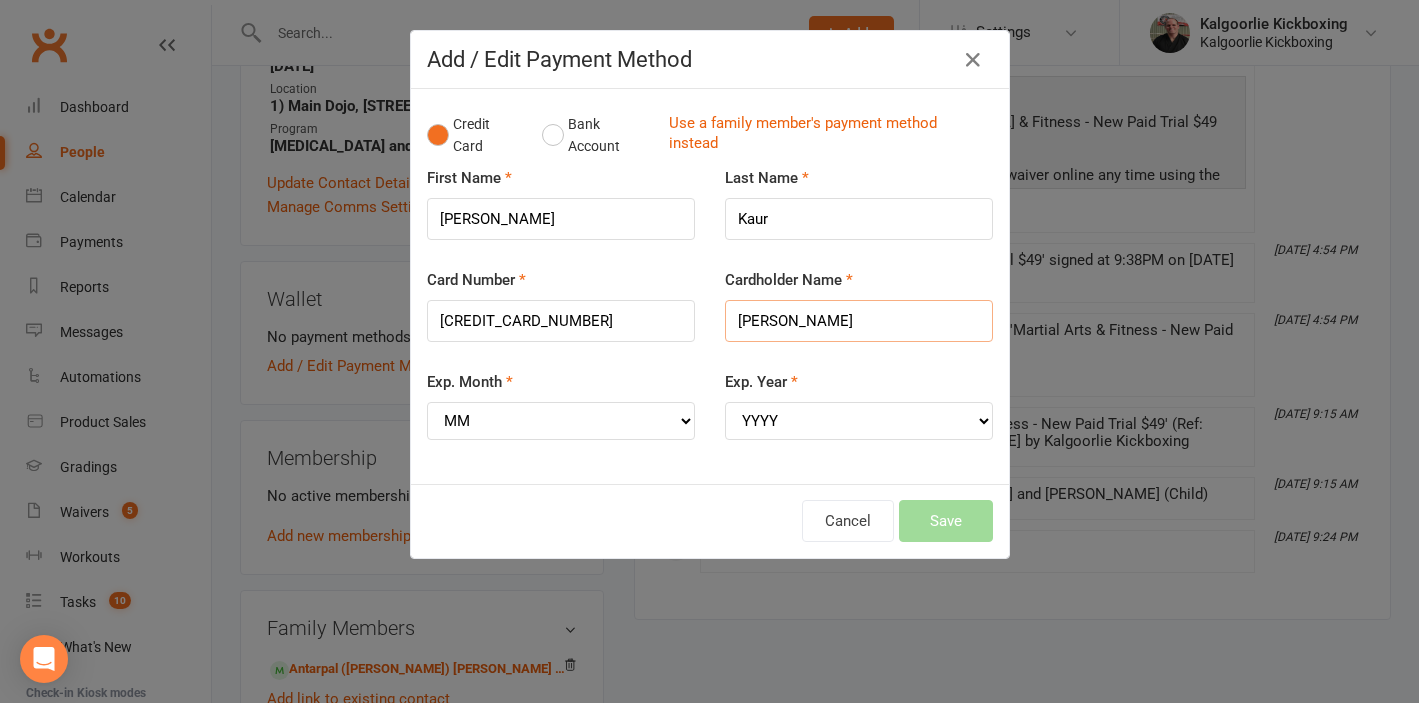 type on "[PERSON_NAME]" 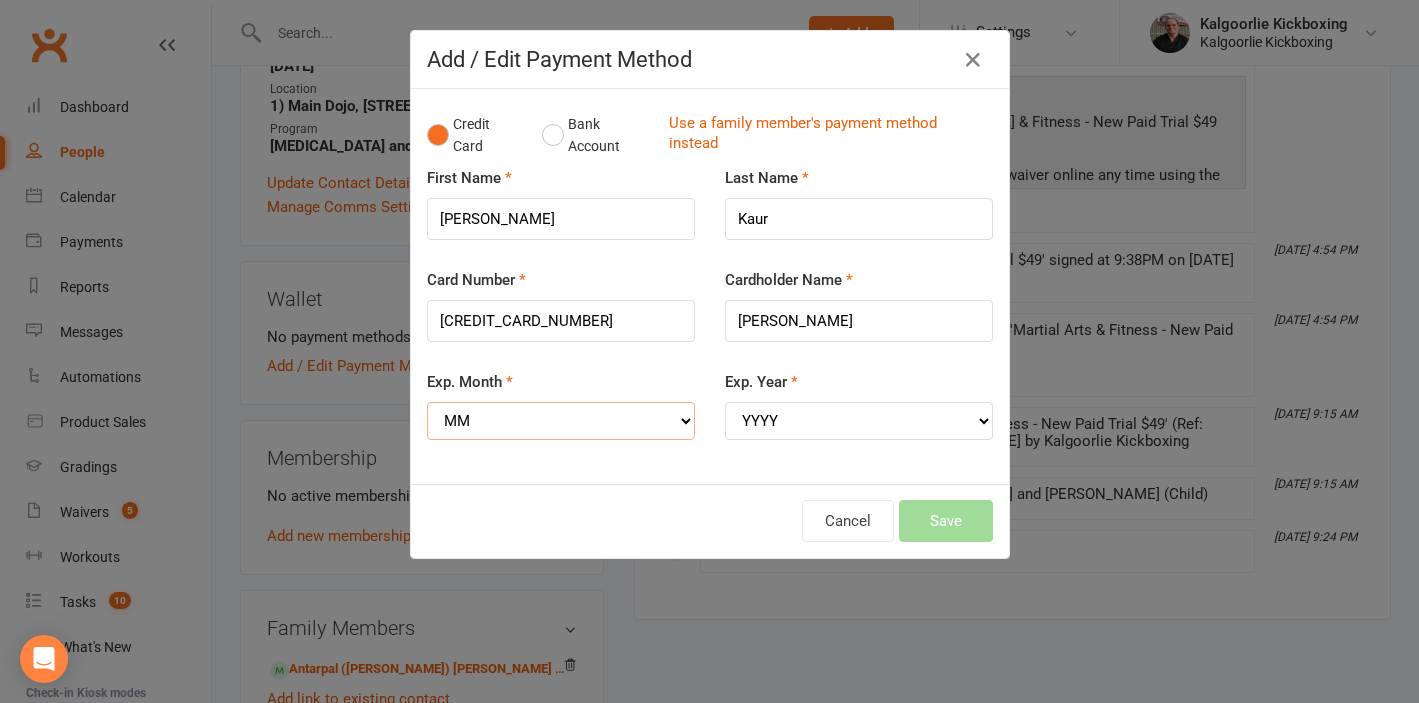 click on "MM 01 02 03 04 05 06 07 08 09 10 11 12" at bounding box center (561, 421) 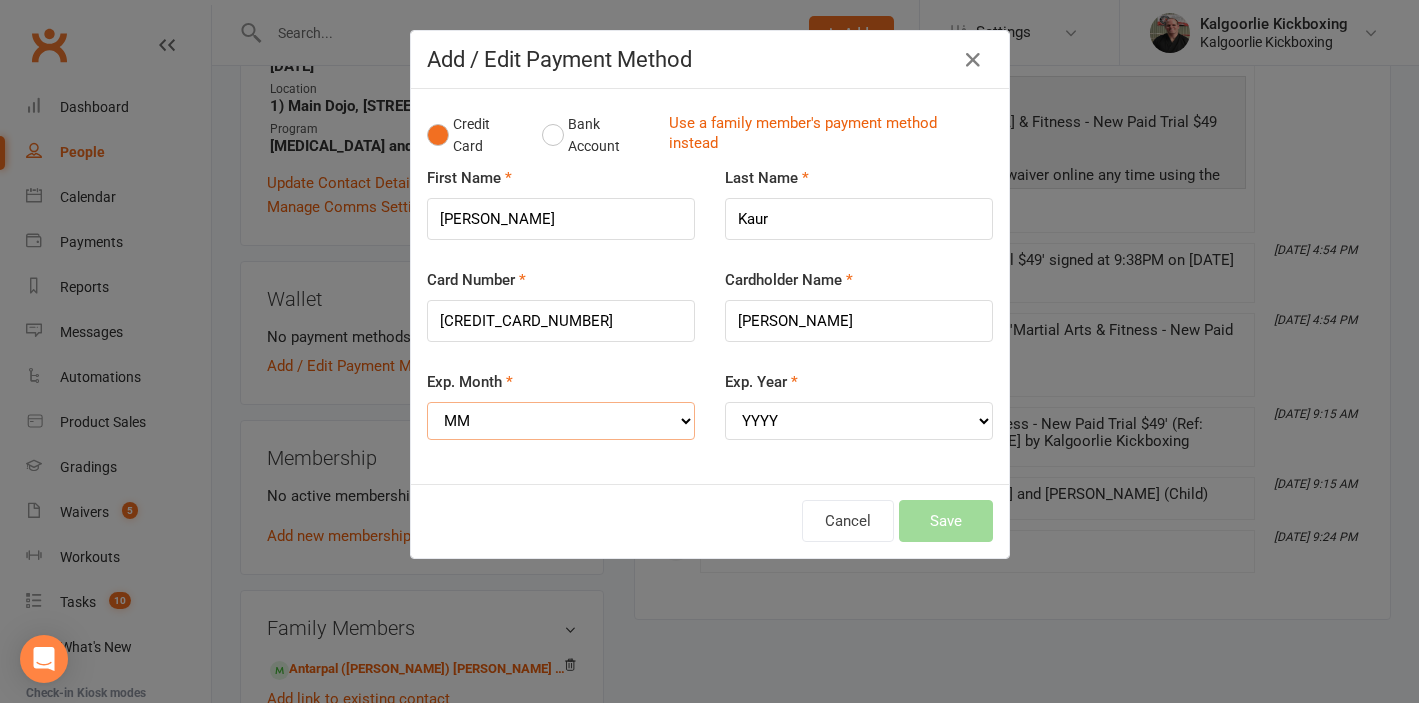 select on "04" 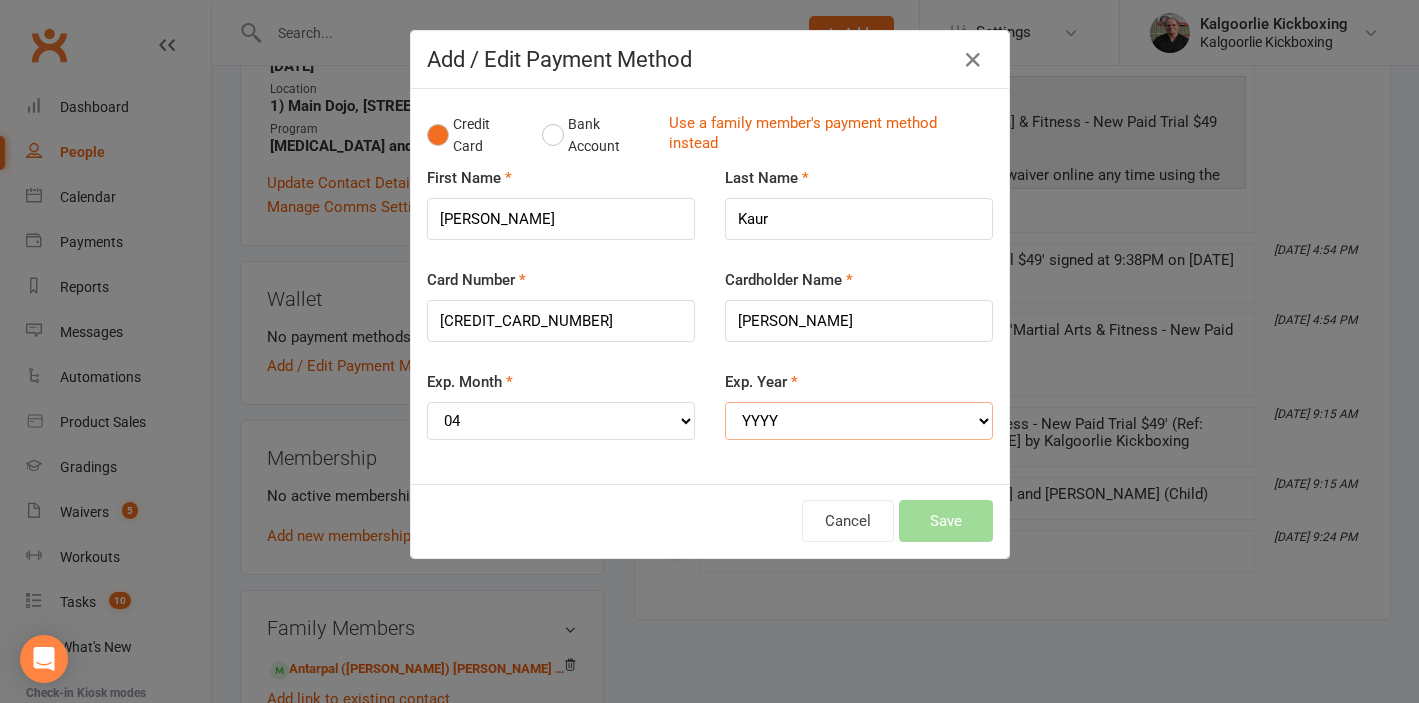 click on "YYYY 2025 2026 2027 2028 2029 2030 2031 2032 2033 2034" at bounding box center (859, 421) 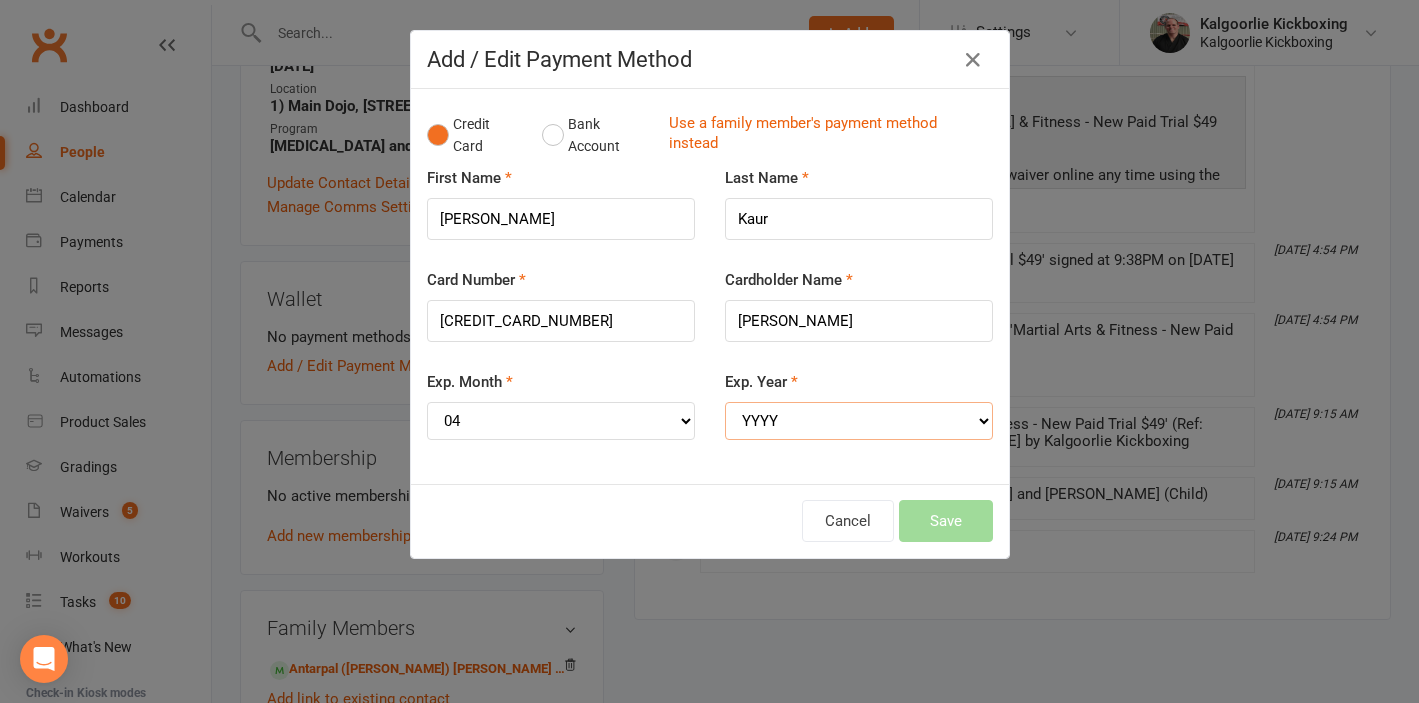 select on "2029" 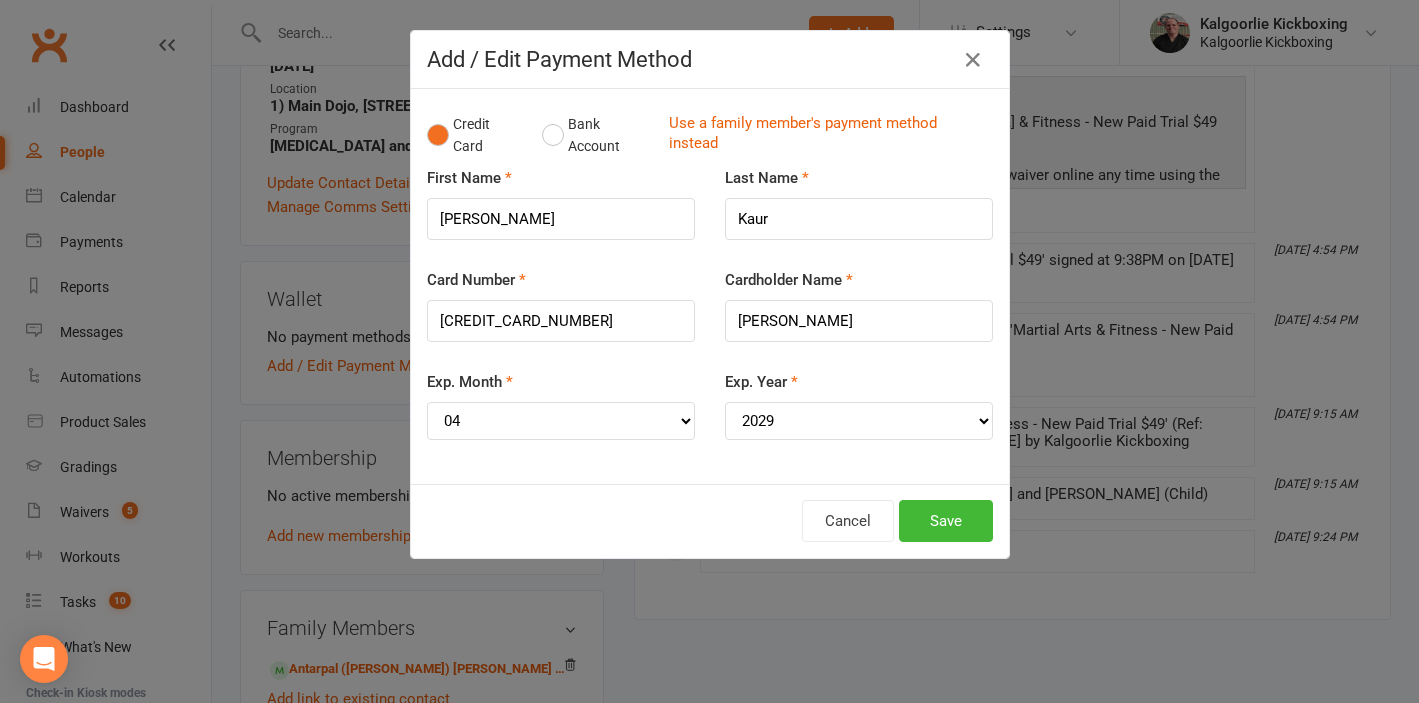 click on "Cancel Save" at bounding box center (710, 521) 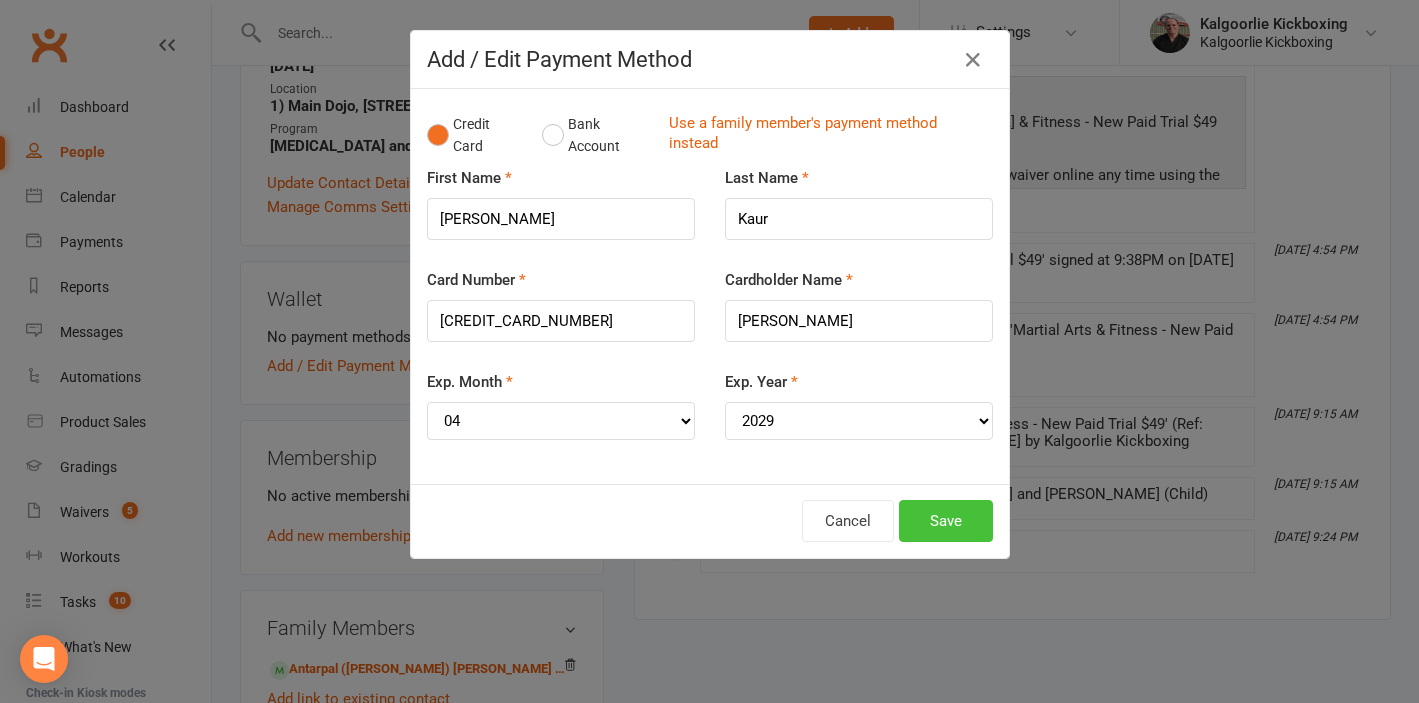 click on "Save" at bounding box center (946, 521) 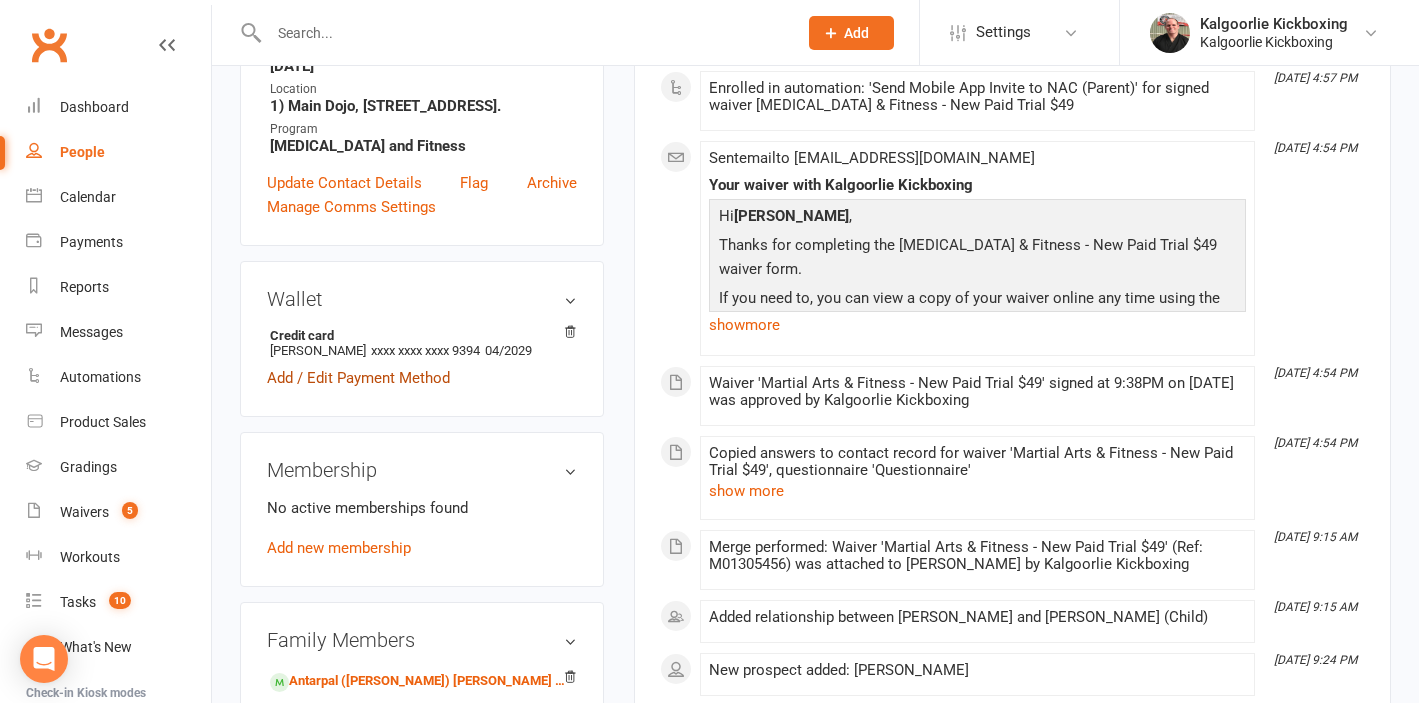 scroll, scrollTop: 565, scrollLeft: 0, axis: vertical 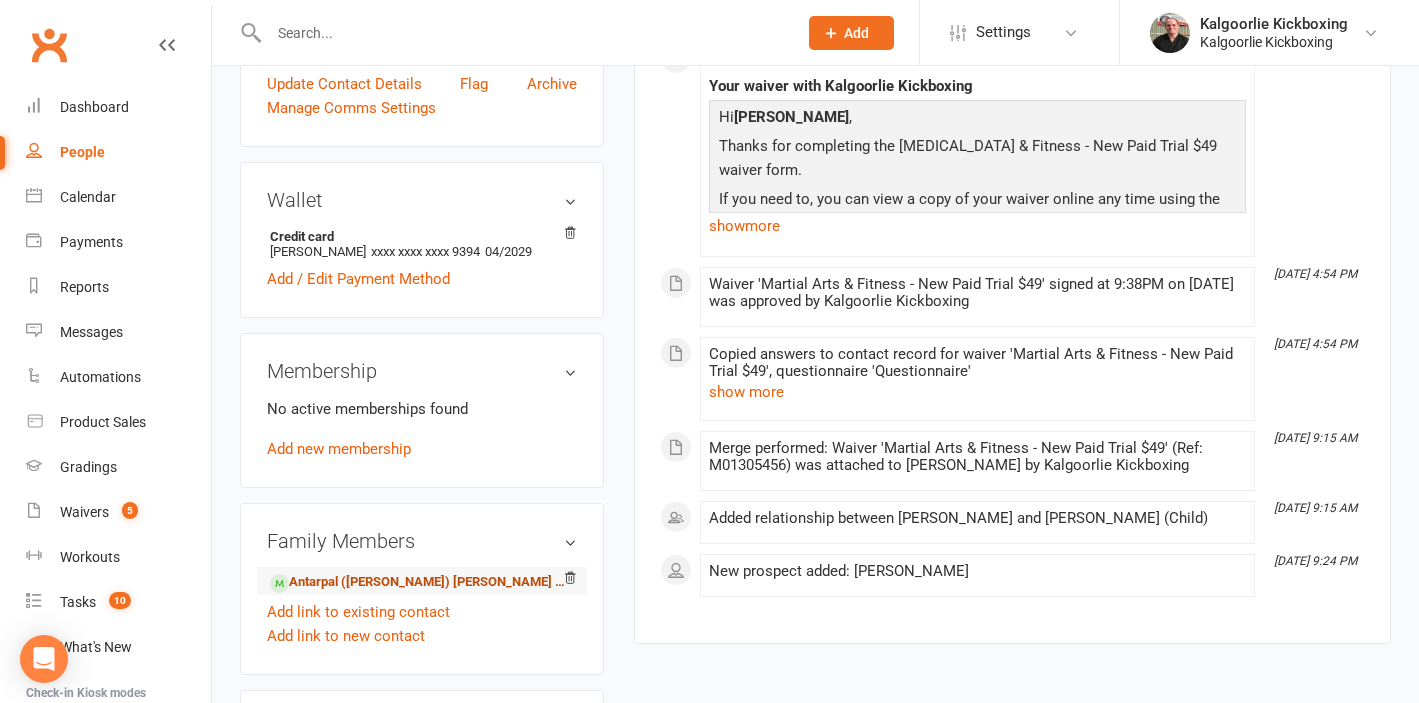 click on "Antarpal ([PERSON_NAME]) [PERSON_NAME] - Child" at bounding box center [418, 582] 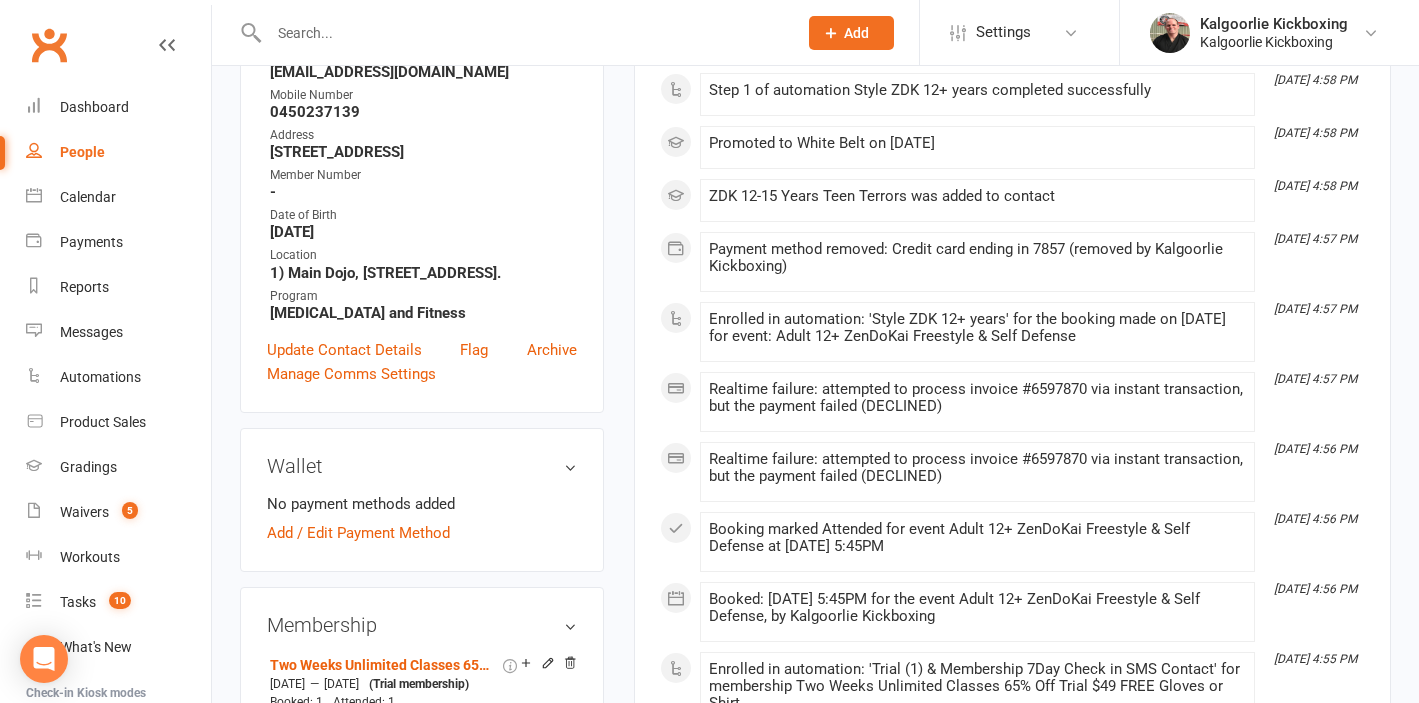 scroll, scrollTop: 414, scrollLeft: 0, axis: vertical 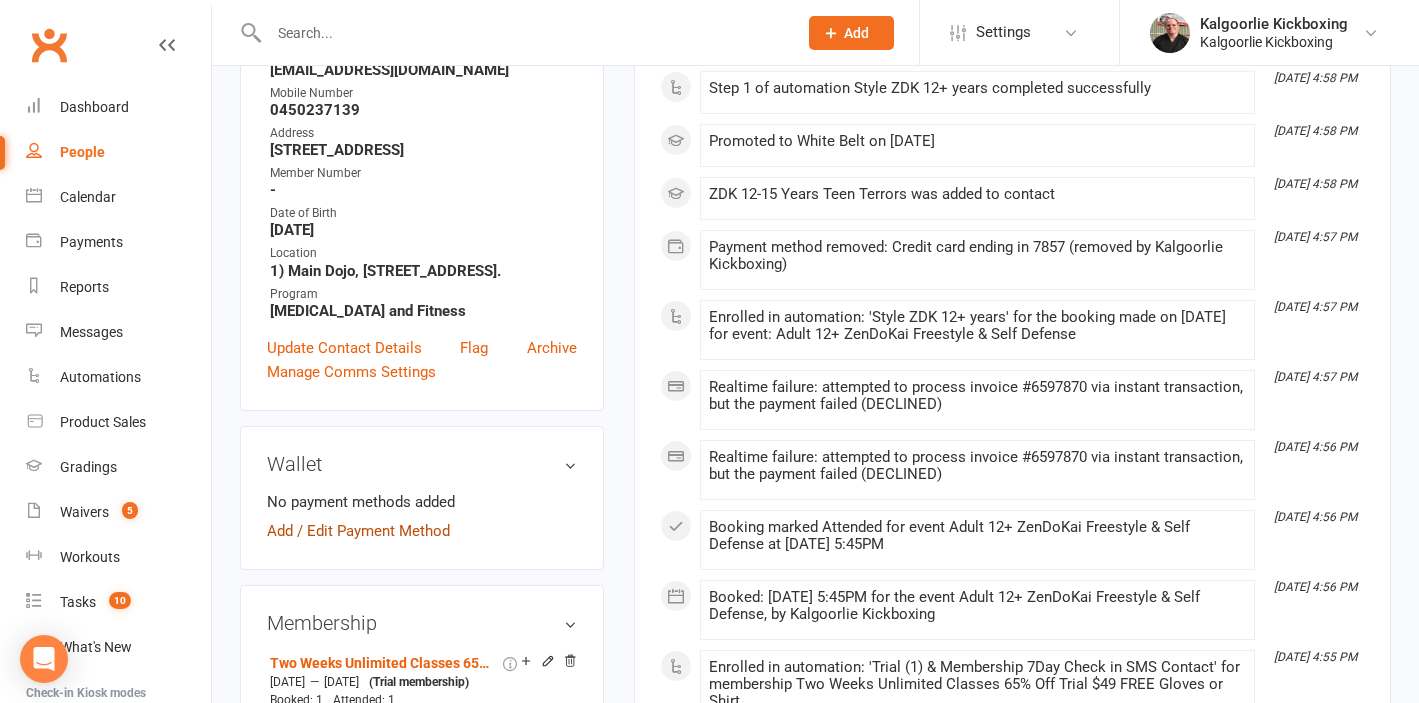 click on "Add / Edit Payment Method" at bounding box center [358, 531] 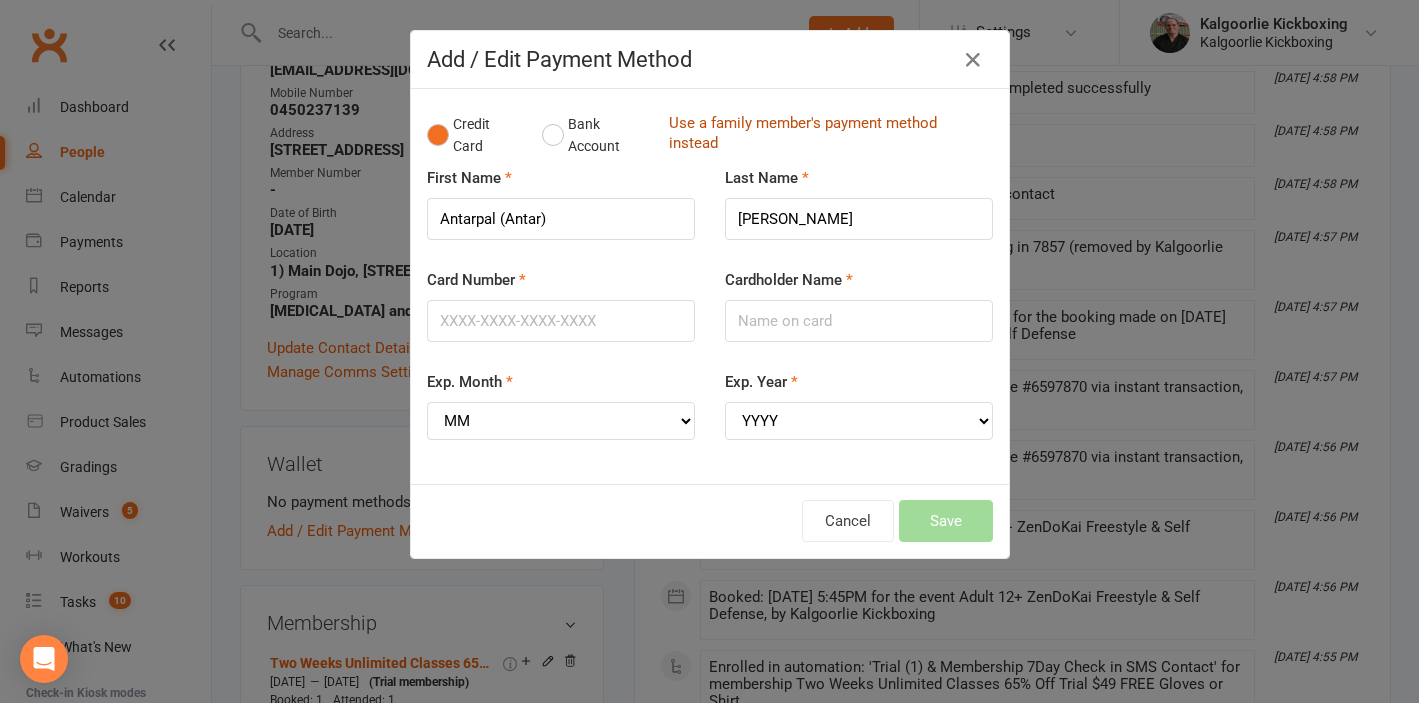 click on "Use a family member's payment method instead" at bounding box center (826, 135) 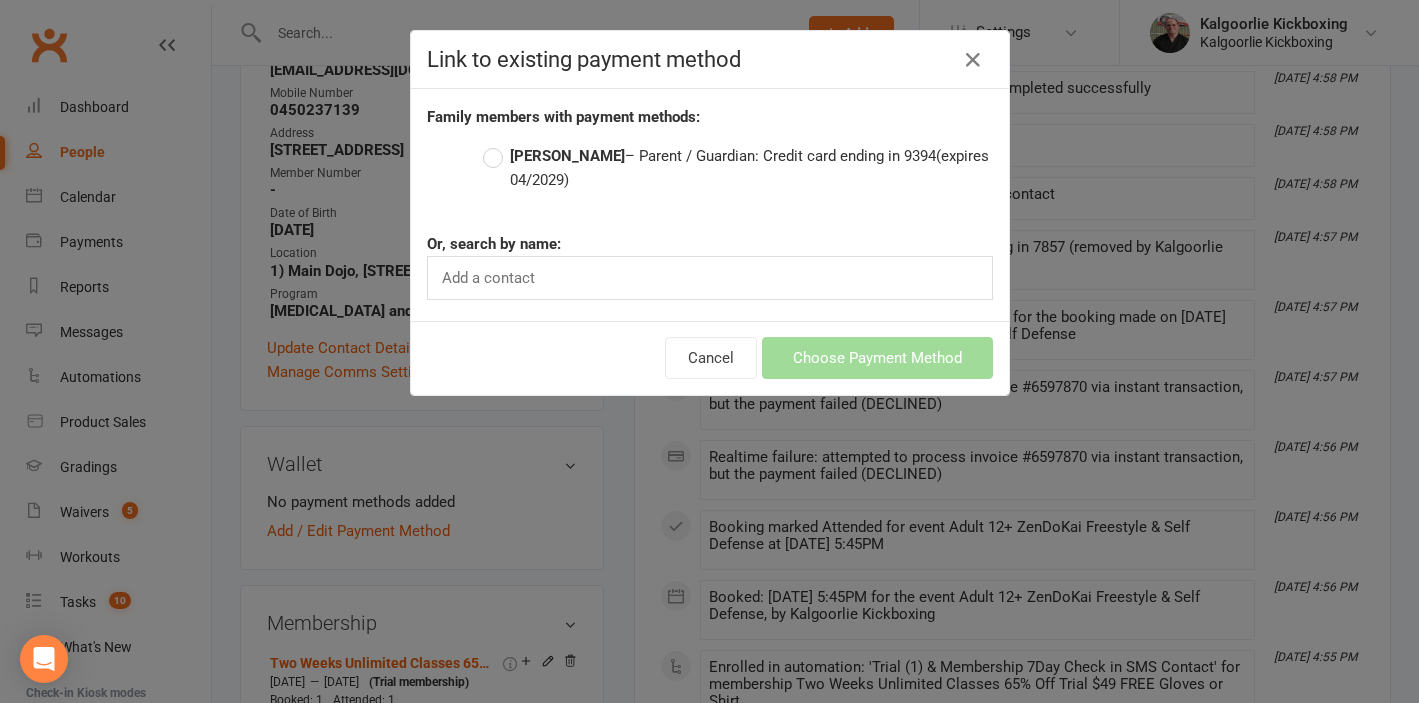 click on "[PERSON_NAME]" at bounding box center [567, 156] 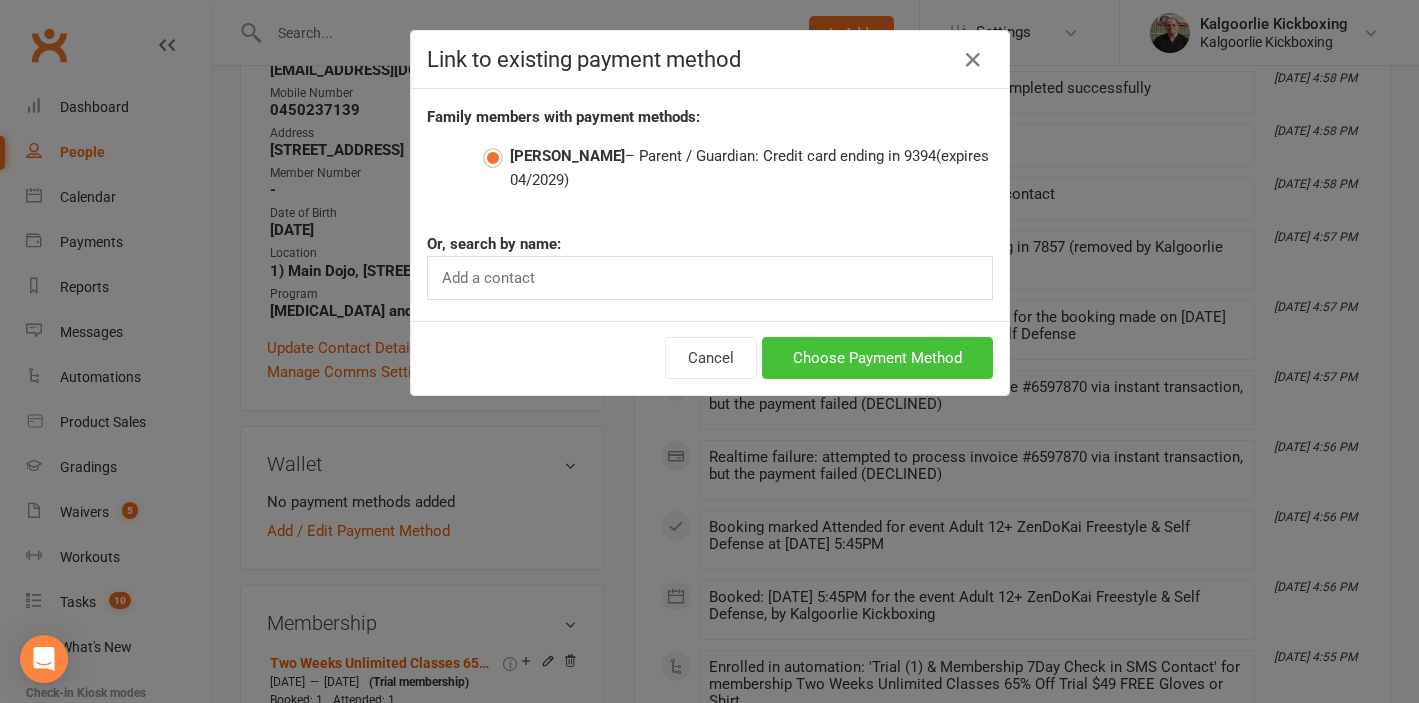 click on "Choose Payment Method" at bounding box center [877, 358] 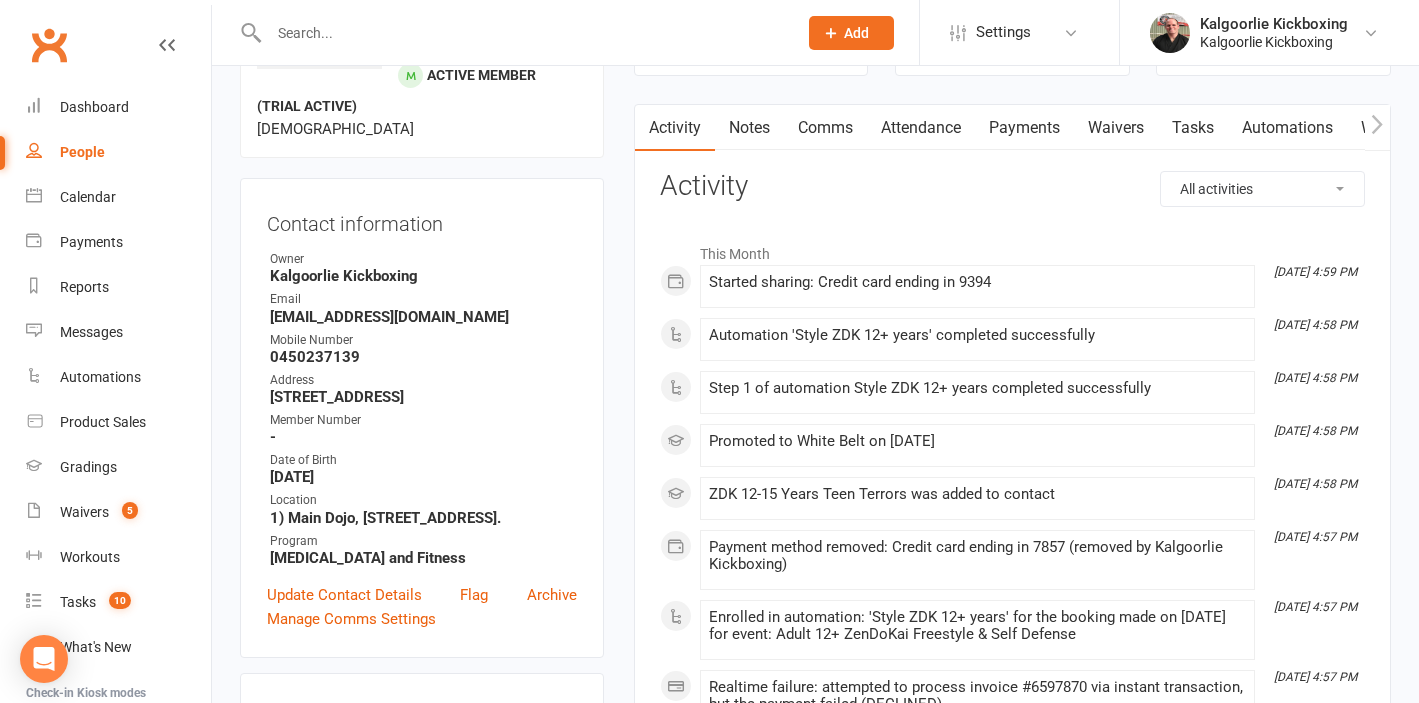 scroll, scrollTop: 0, scrollLeft: 0, axis: both 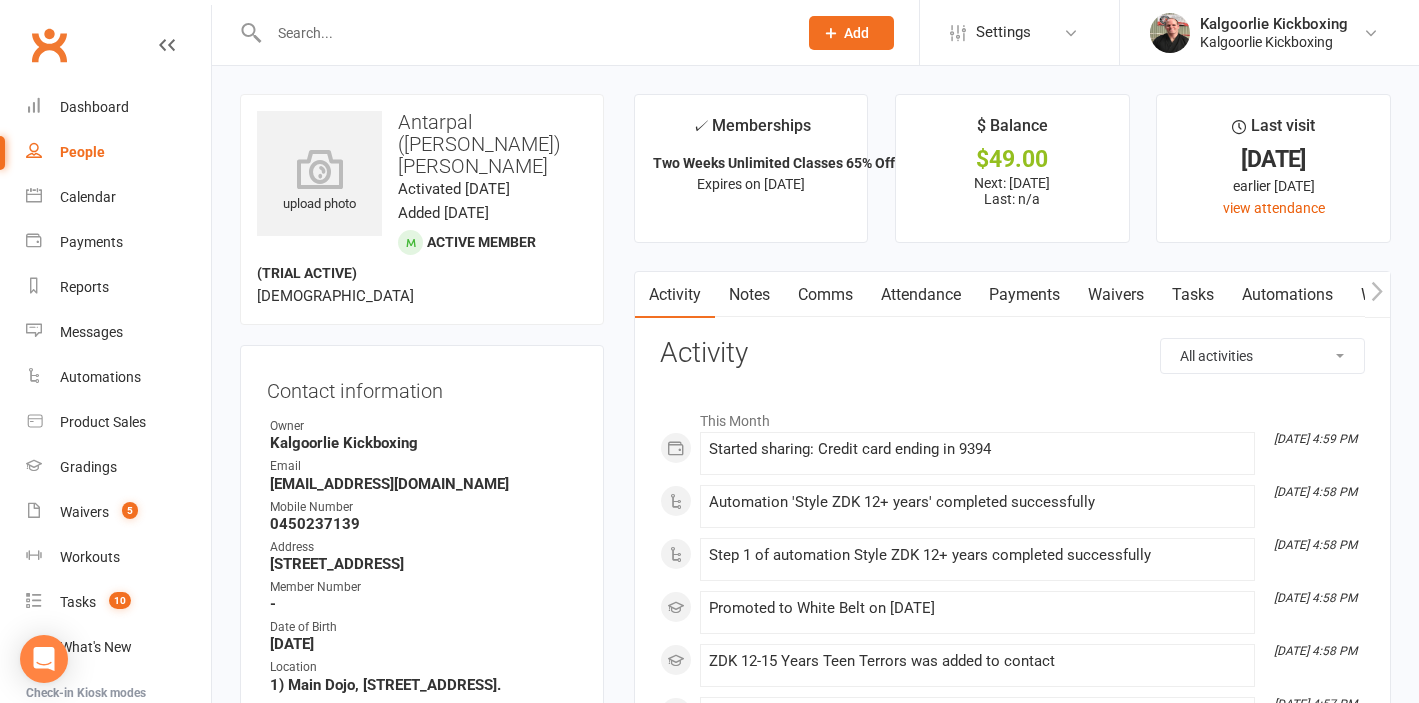click on "Payments" at bounding box center [1024, 295] 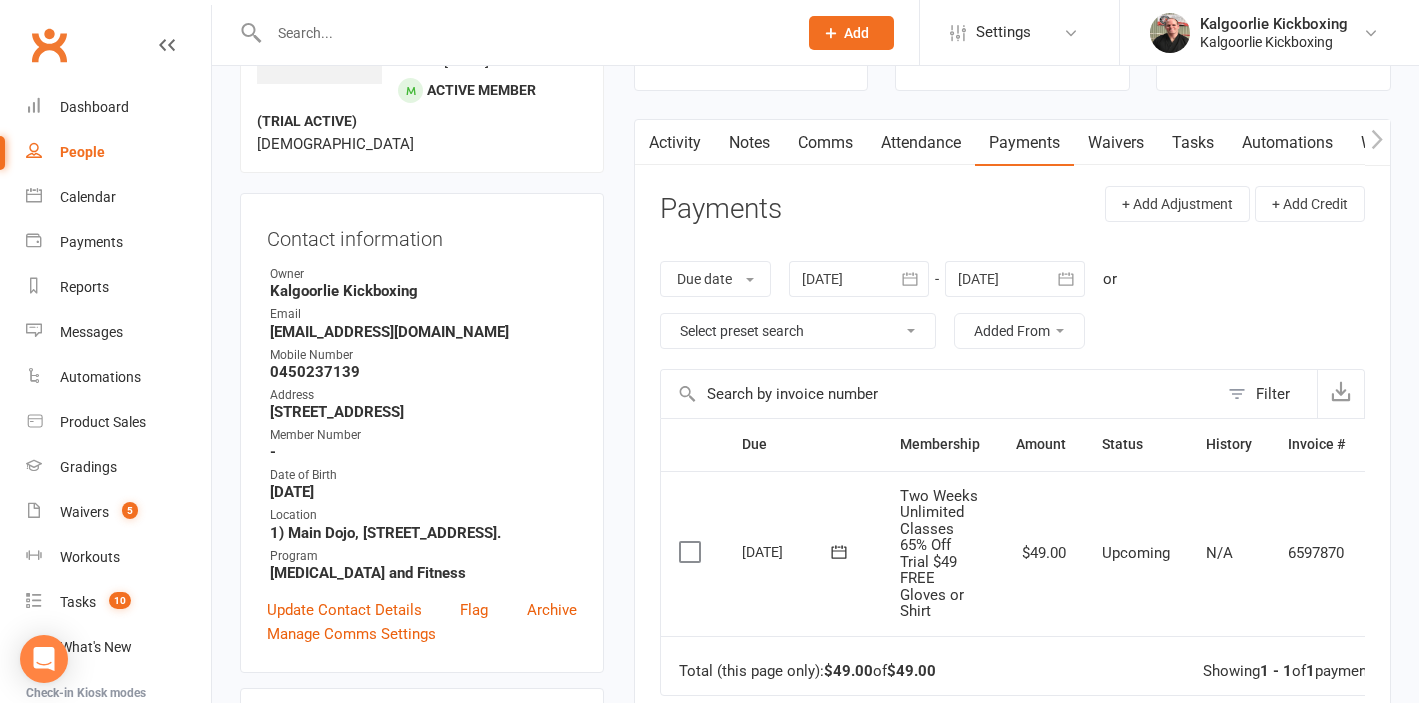 scroll, scrollTop: 164, scrollLeft: 0, axis: vertical 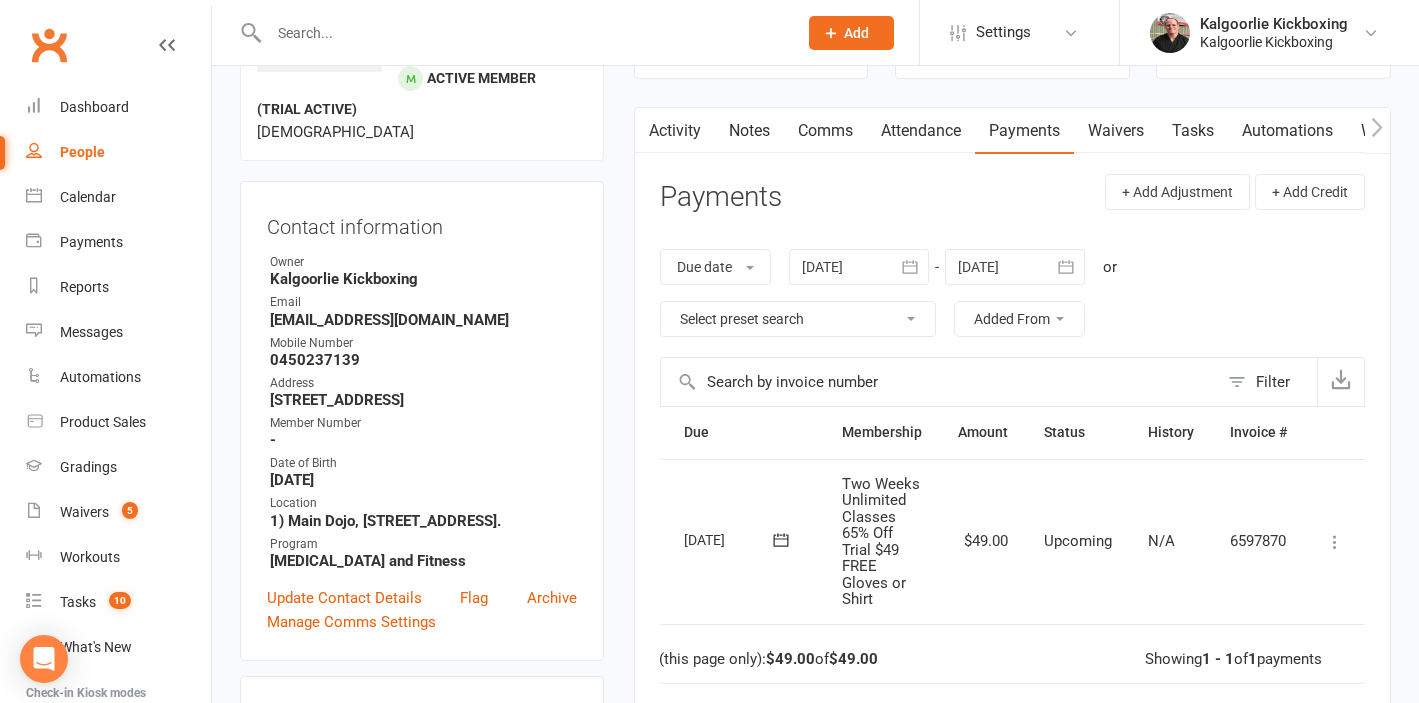 click at bounding box center [1335, 542] 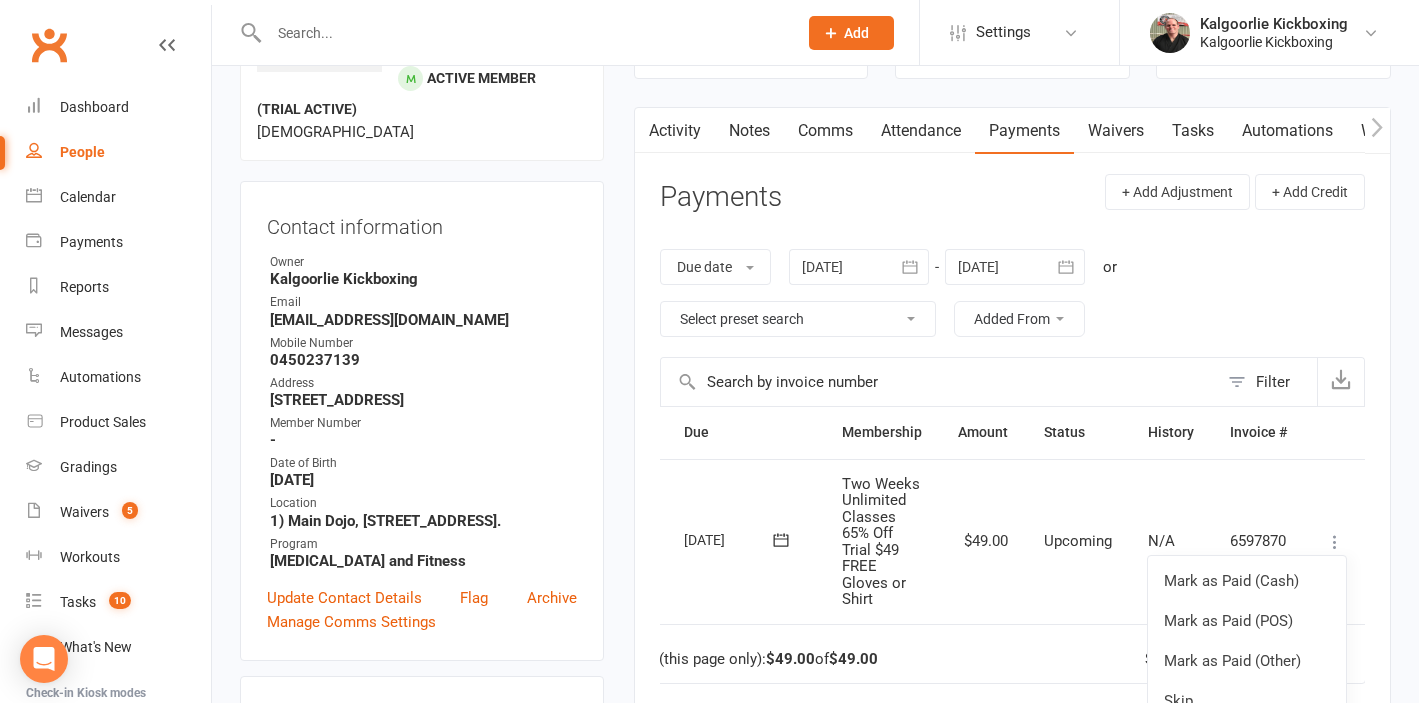scroll, scrollTop: 289, scrollLeft: 0, axis: vertical 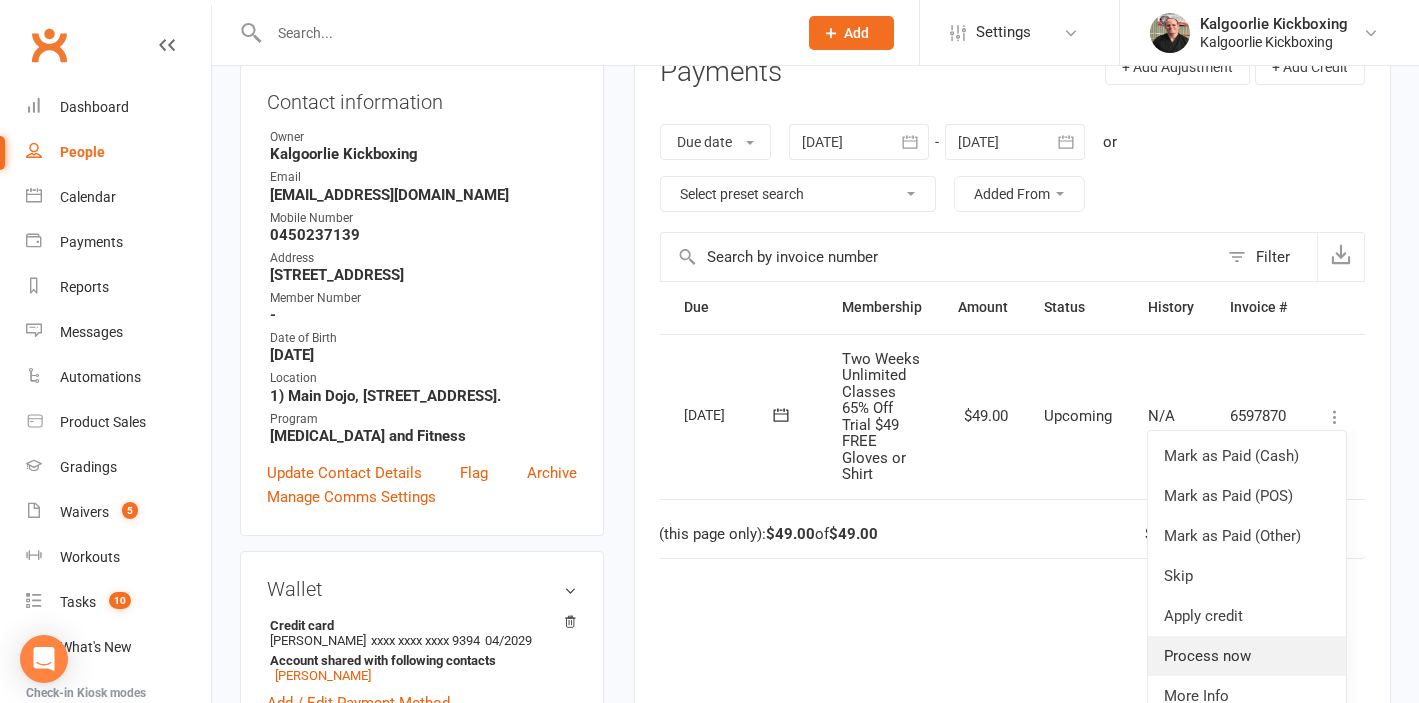 click on "Process now" at bounding box center [1247, 656] 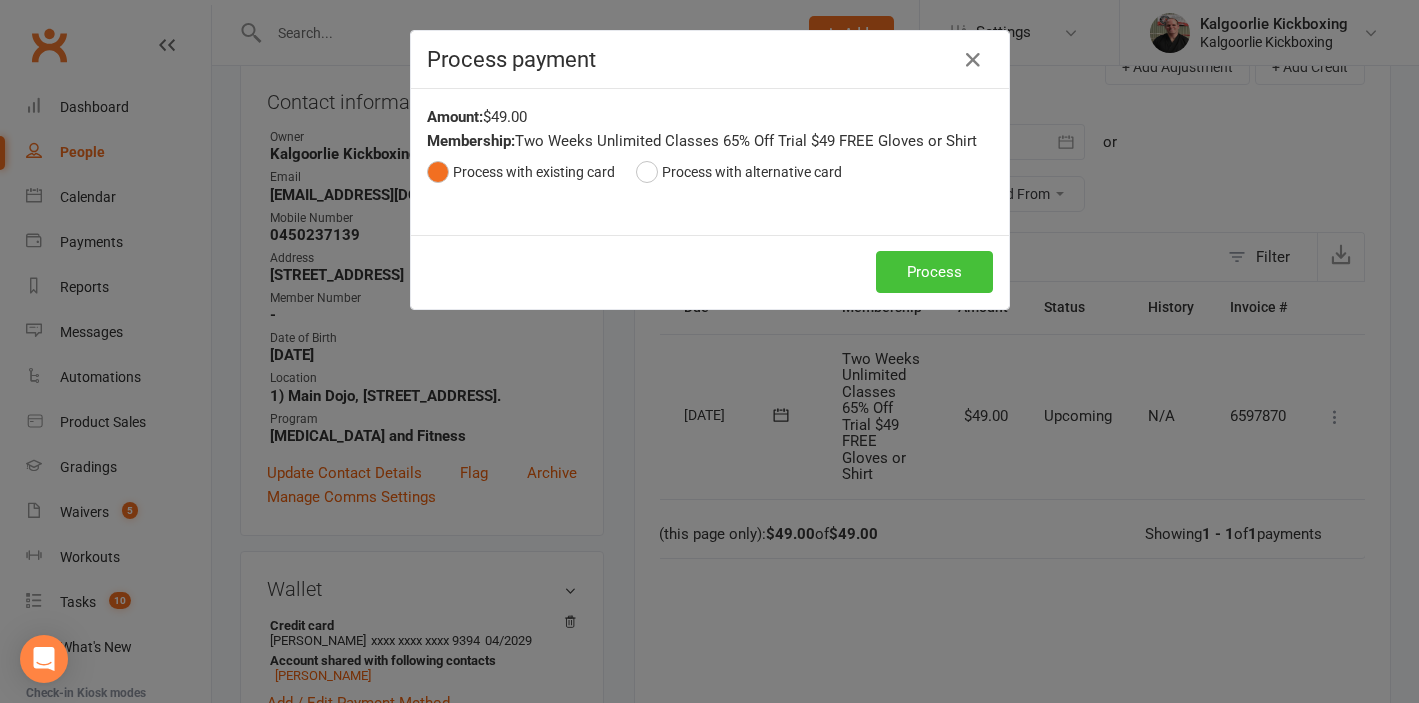 click on "Process" at bounding box center (934, 272) 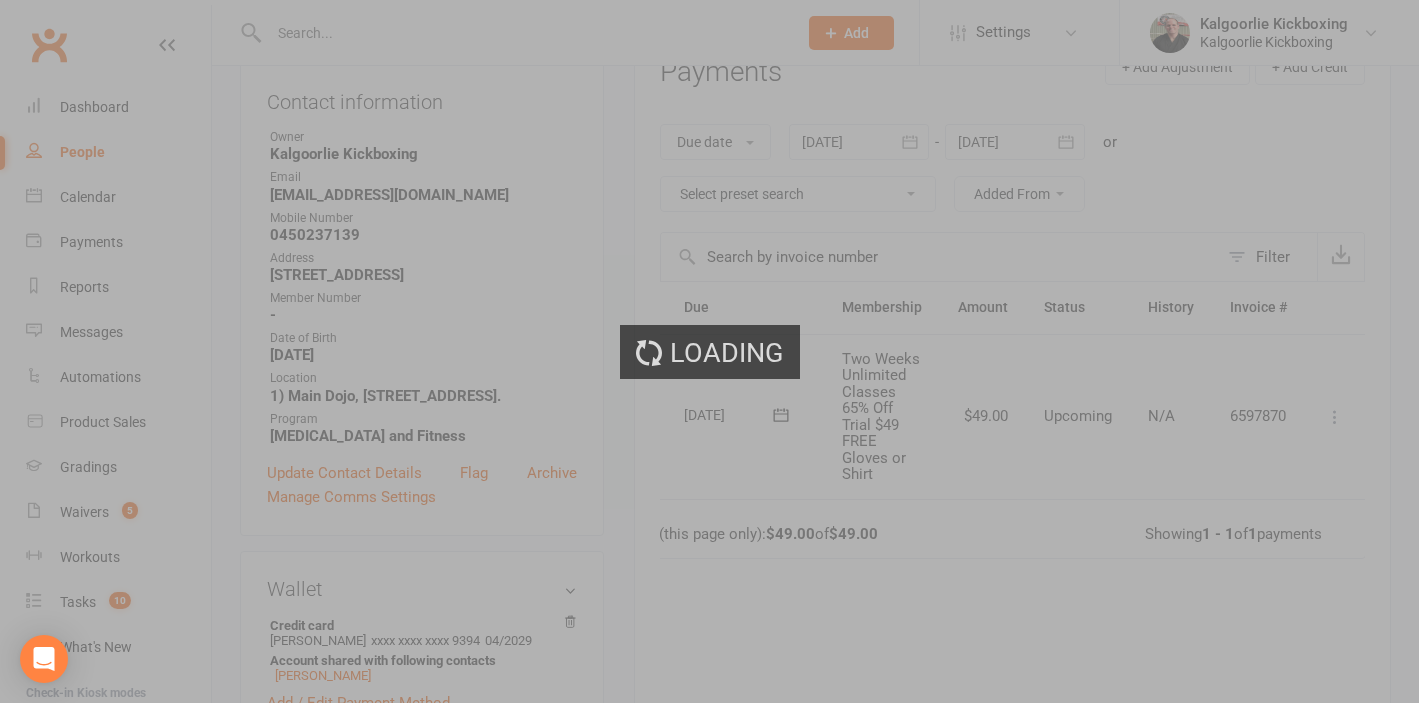 scroll, scrollTop: 0, scrollLeft: 29, axis: horizontal 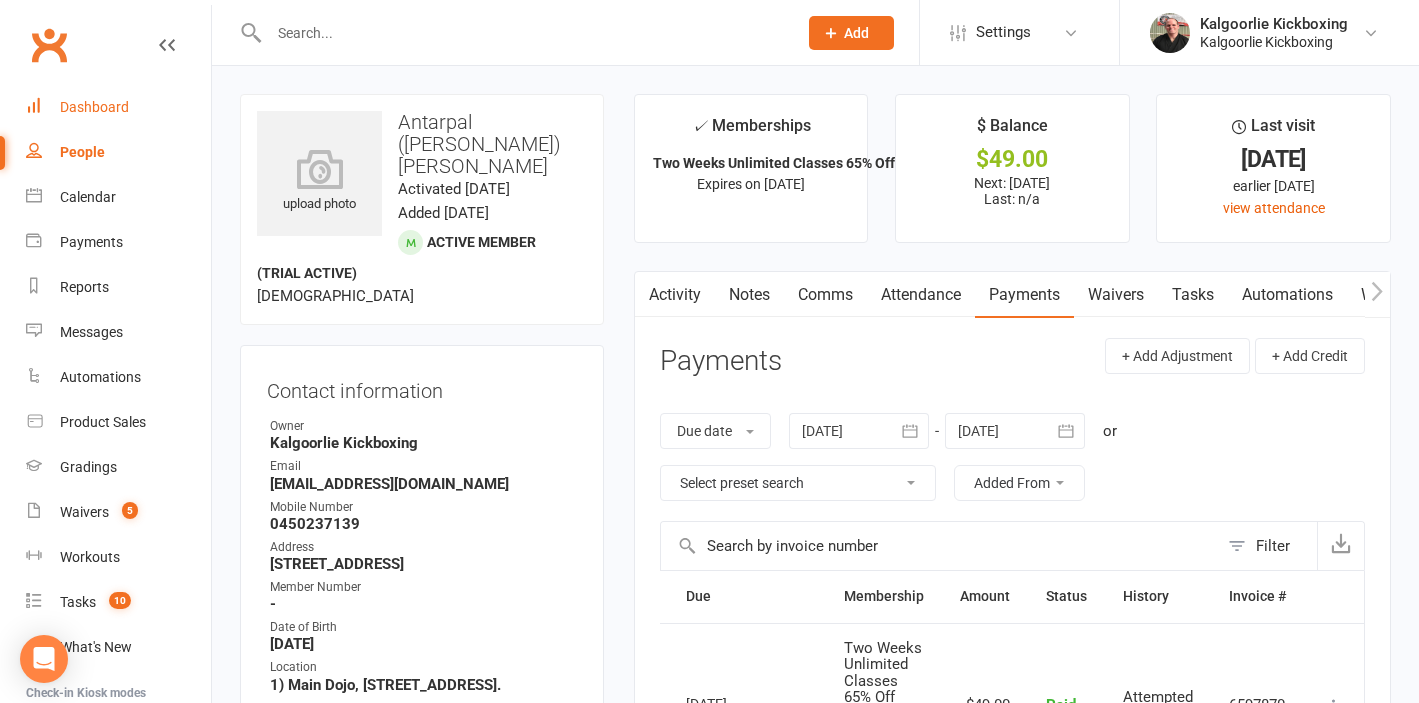 click on "Dashboard" at bounding box center [94, 107] 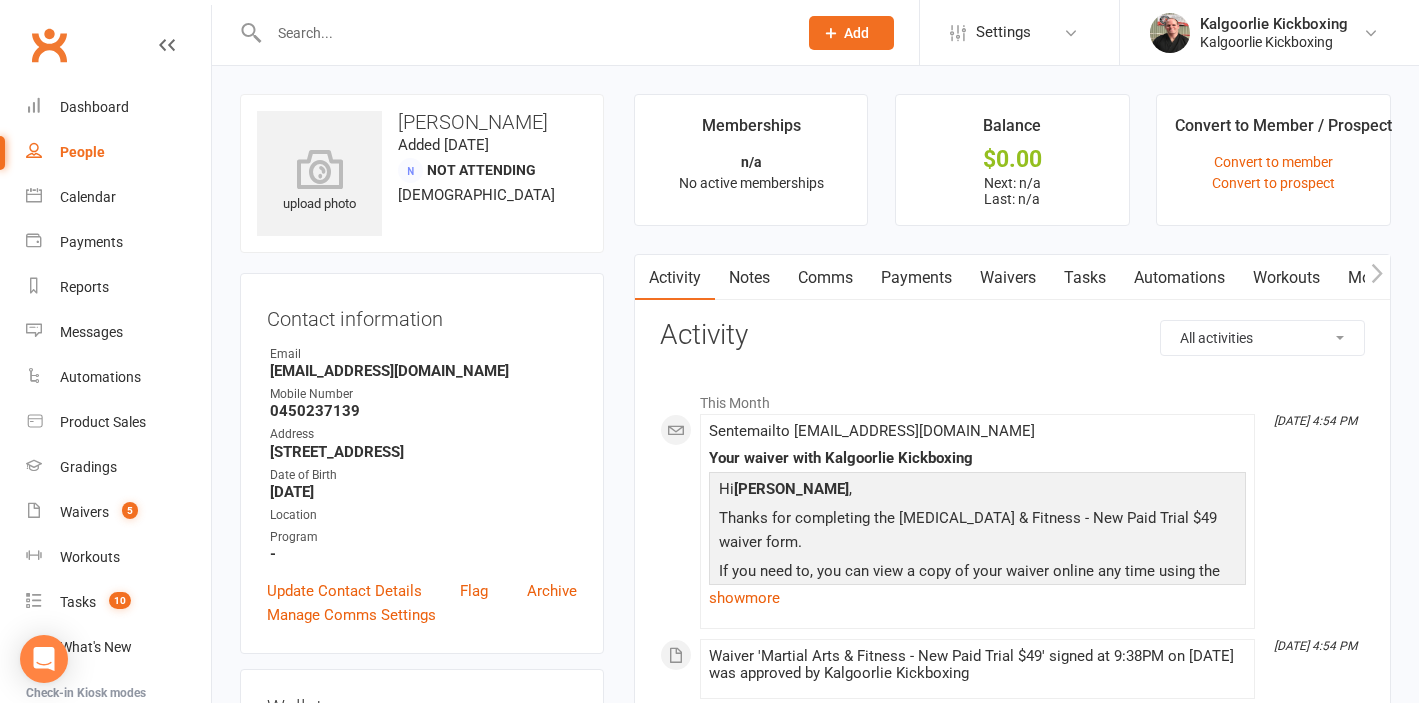 scroll, scrollTop: 0, scrollLeft: 0, axis: both 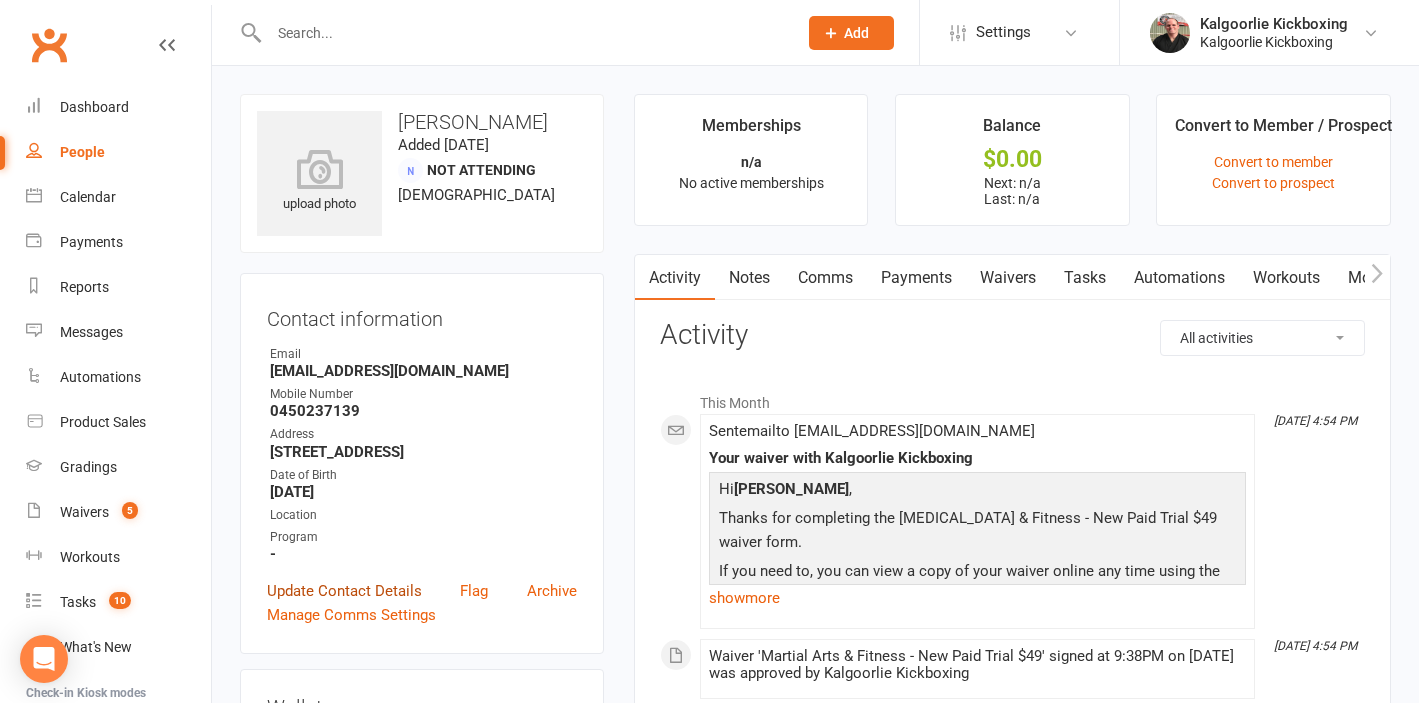 click on "Update Contact Details" at bounding box center (344, 591) 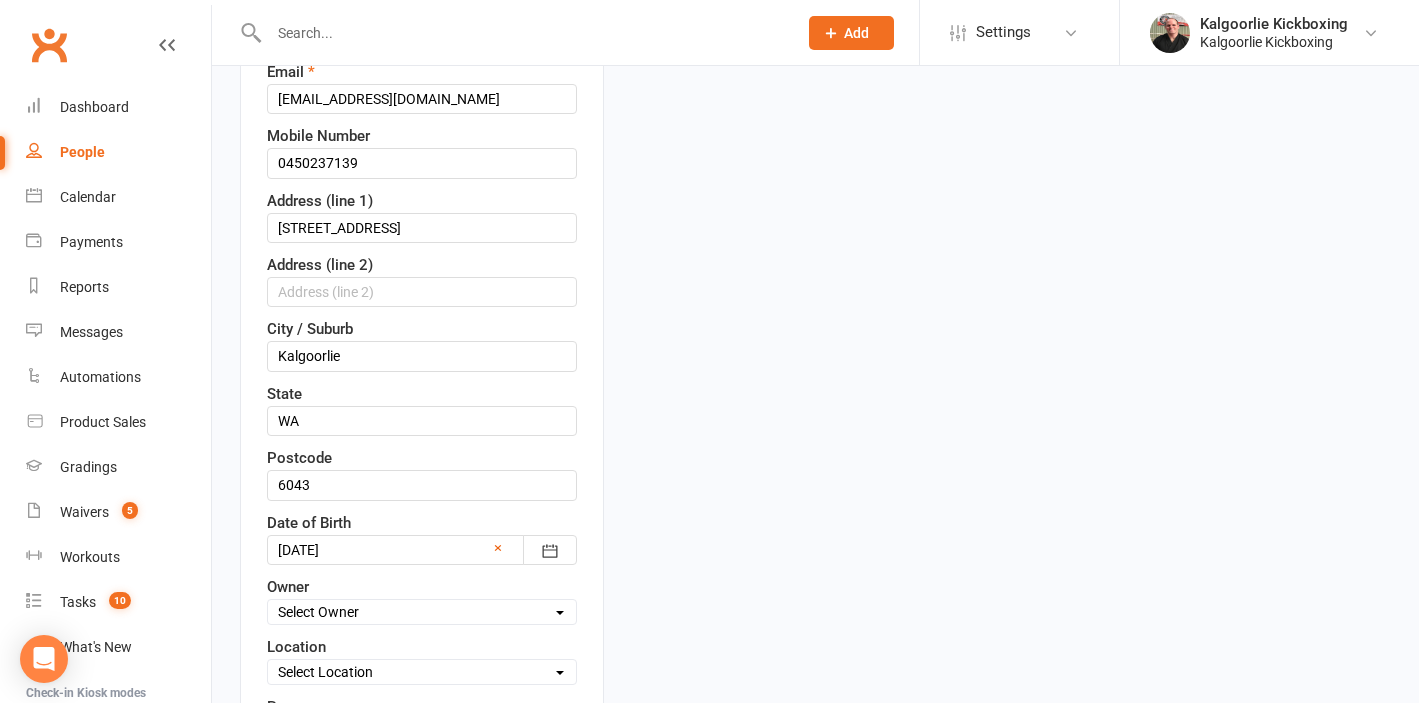 scroll, scrollTop: 546, scrollLeft: 0, axis: vertical 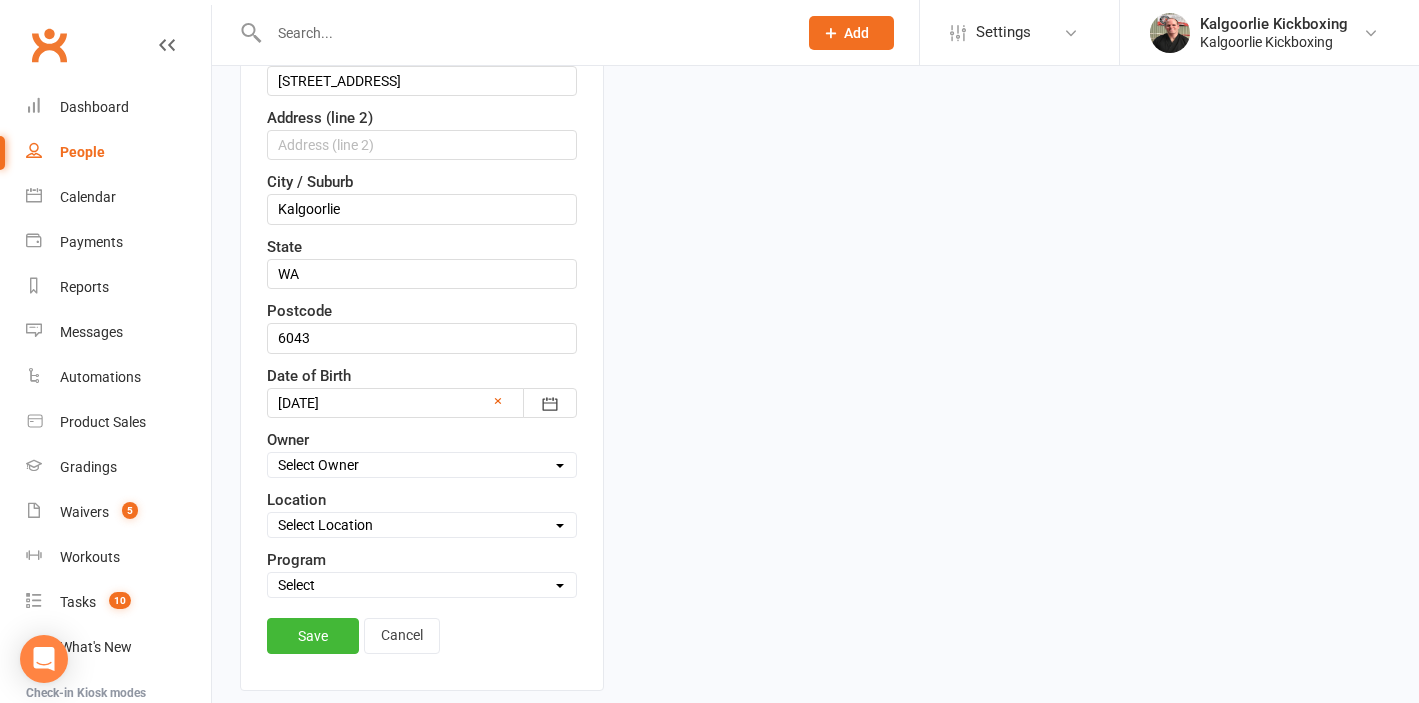 click on "Select Owner Kalgoorlie Kickboxing [PERSON_NAME] Wazanna [PERSON_NAME]" at bounding box center [422, 465] 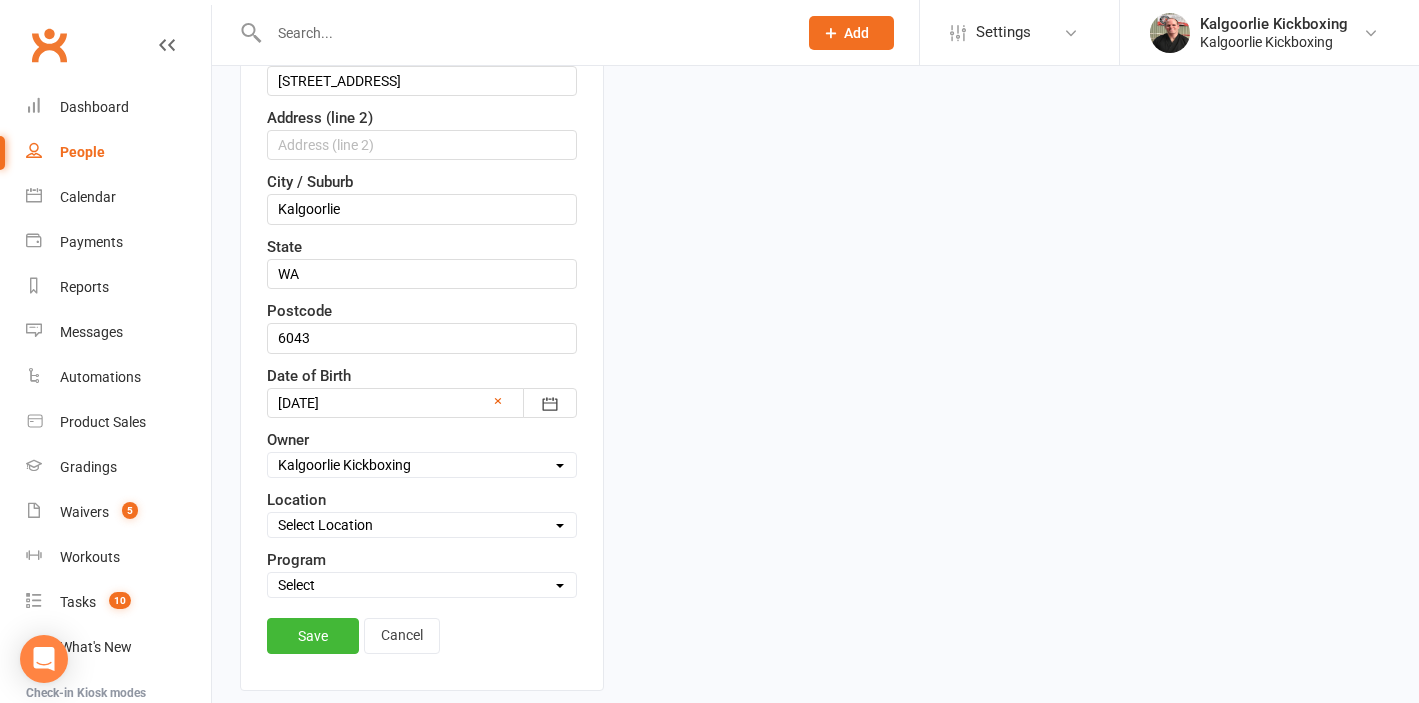 click on "Select Location 1) [GEOGRAPHIC_DATA], [STREET_ADDRESS]. [GEOGRAPHIC_DATA][PERSON_NAME], [GEOGRAPHIC_DATA][PERSON_NAME] DT3 [GEOGRAPHIC_DATA] ([GEOGRAPHIC_DATA]) [GEOGRAPHIC_DATA][PERSON_NAME] Clients Home KB1 [GEOGRAPHIC_DATA], [STREET_ADDRESS][PERSON_NAME] KB2 [GEOGRAPHIC_DATA], [STREET_ADDRESS][PERSON_NAME] Home [STREET_ADDRESS]" at bounding box center [422, 525] 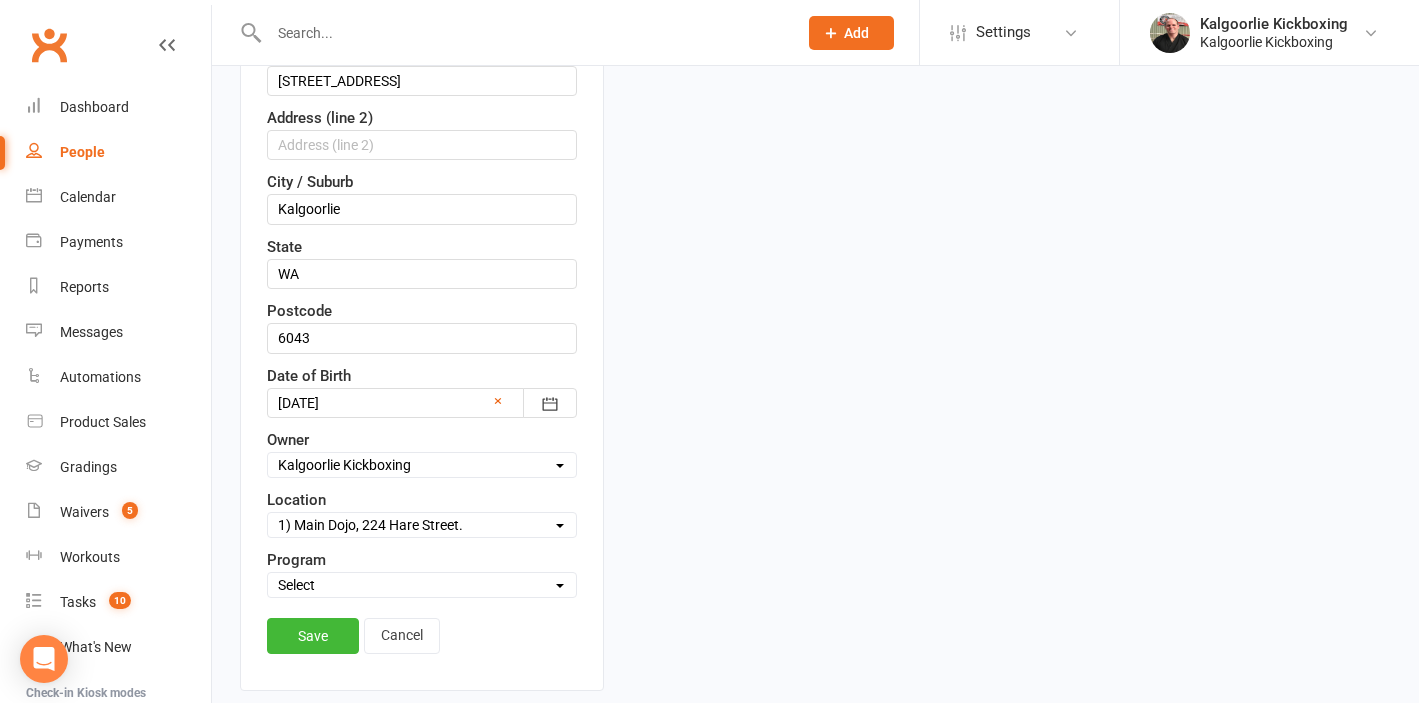 click on "Select [MEDICAL_DATA] and Fitness Dog Training" at bounding box center (422, 585) 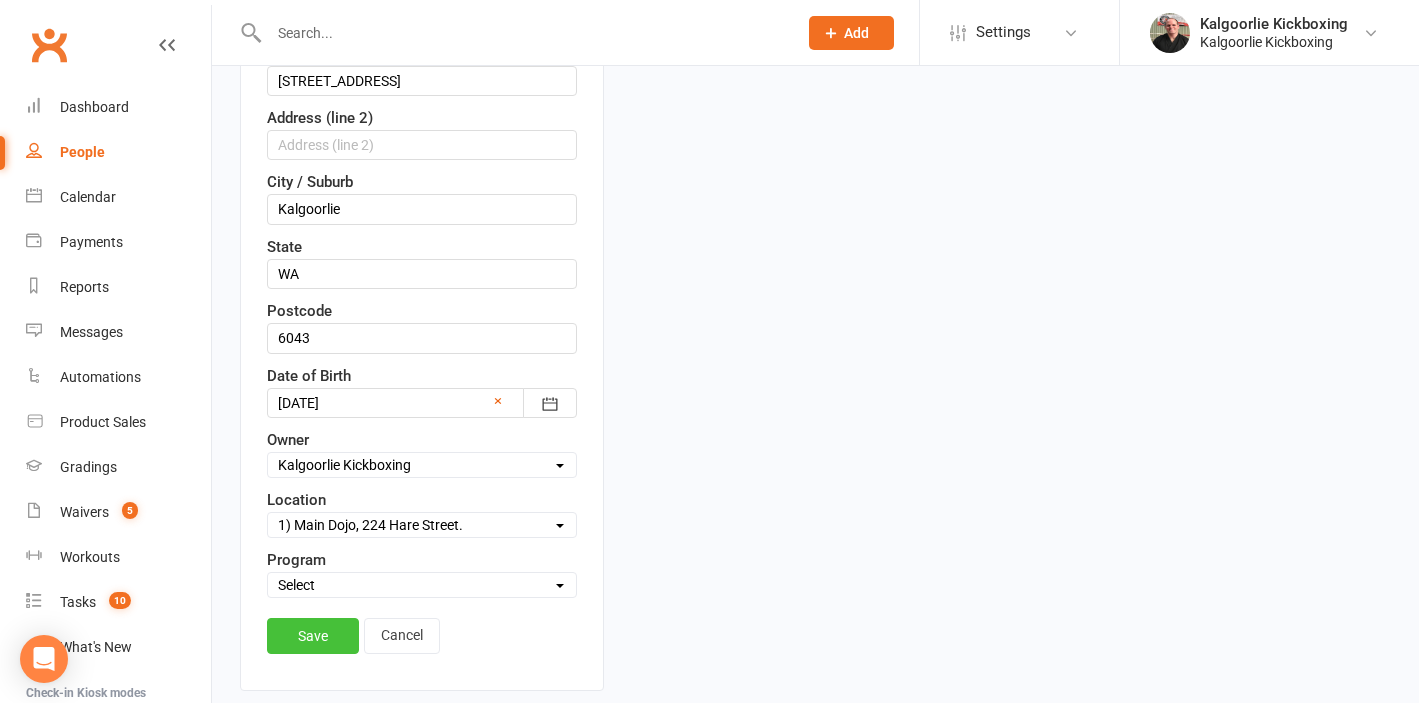 click on "Save" at bounding box center (313, 636) 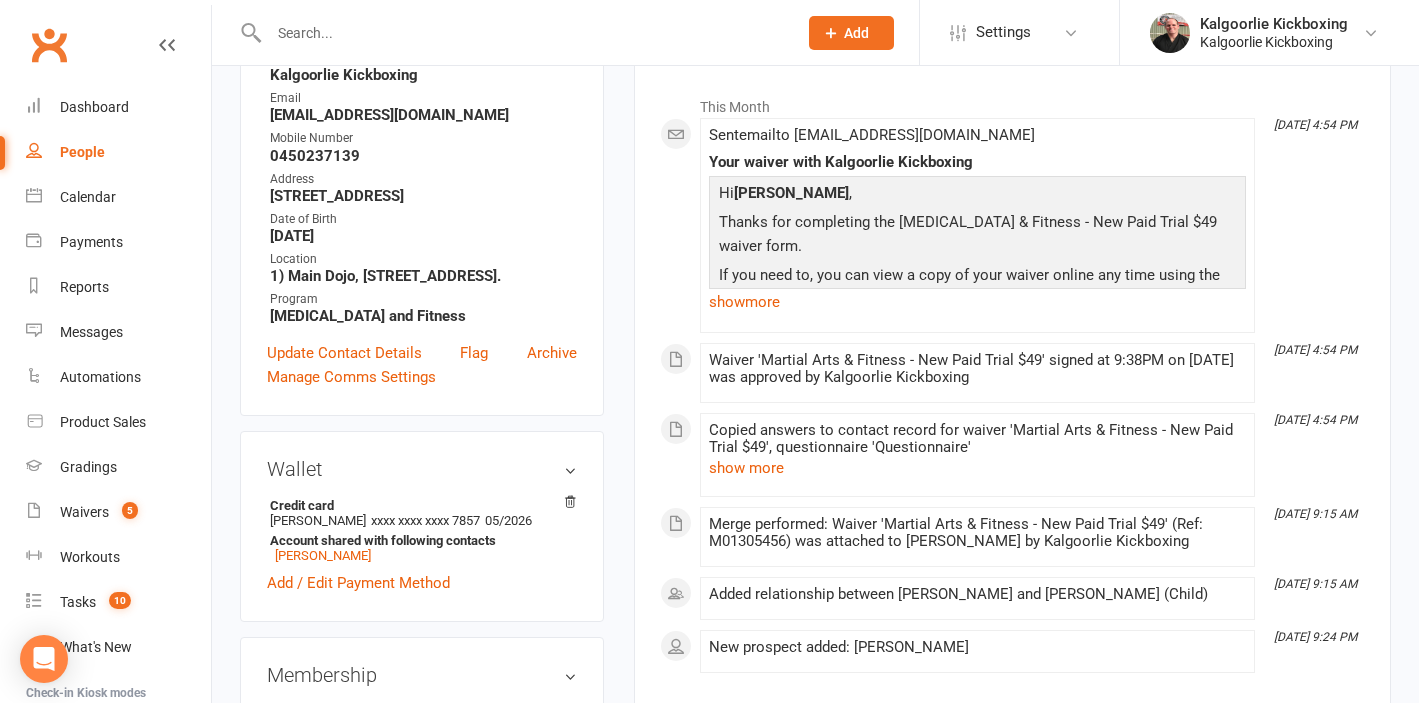 scroll, scrollTop: 0, scrollLeft: 0, axis: both 